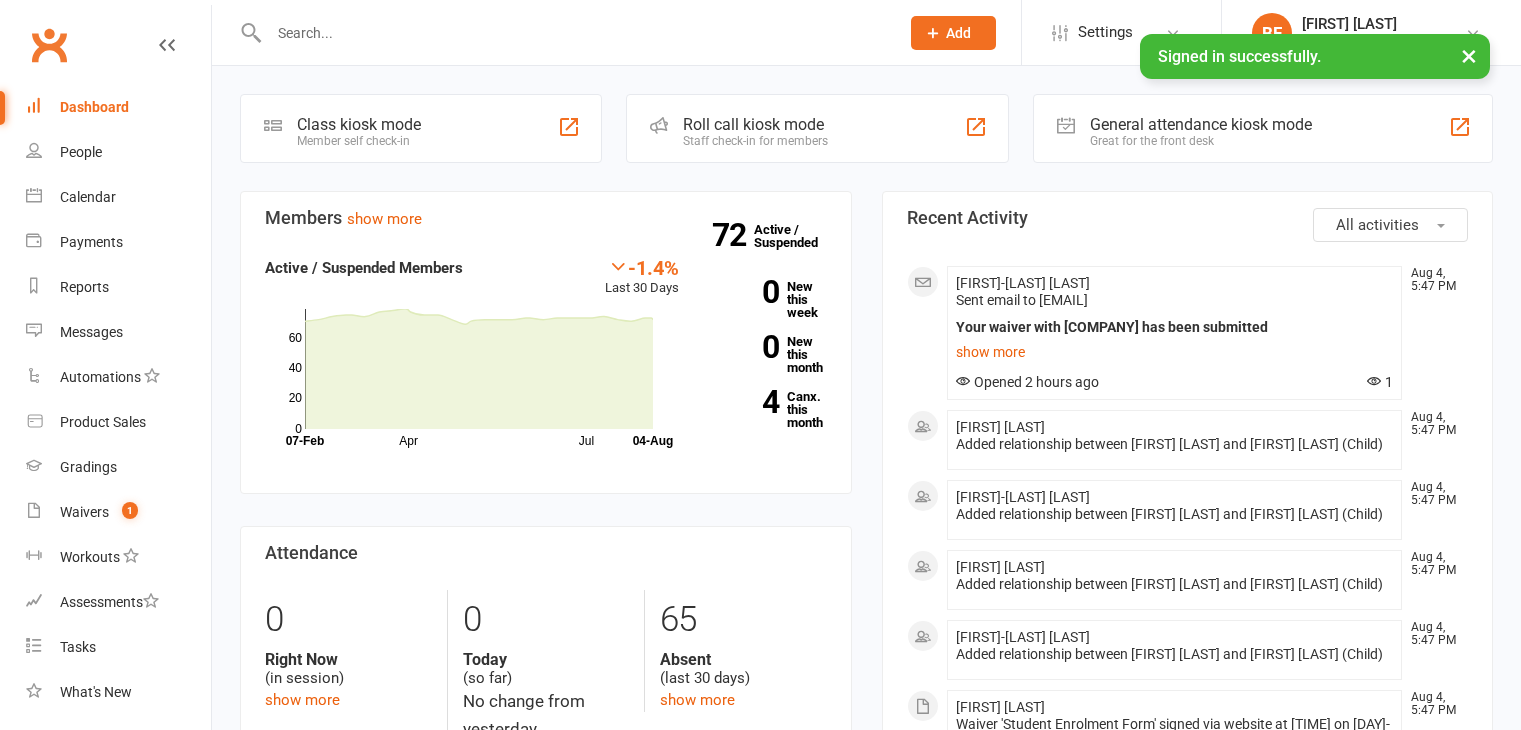 scroll, scrollTop: 0, scrollLeft: 0, axis: both 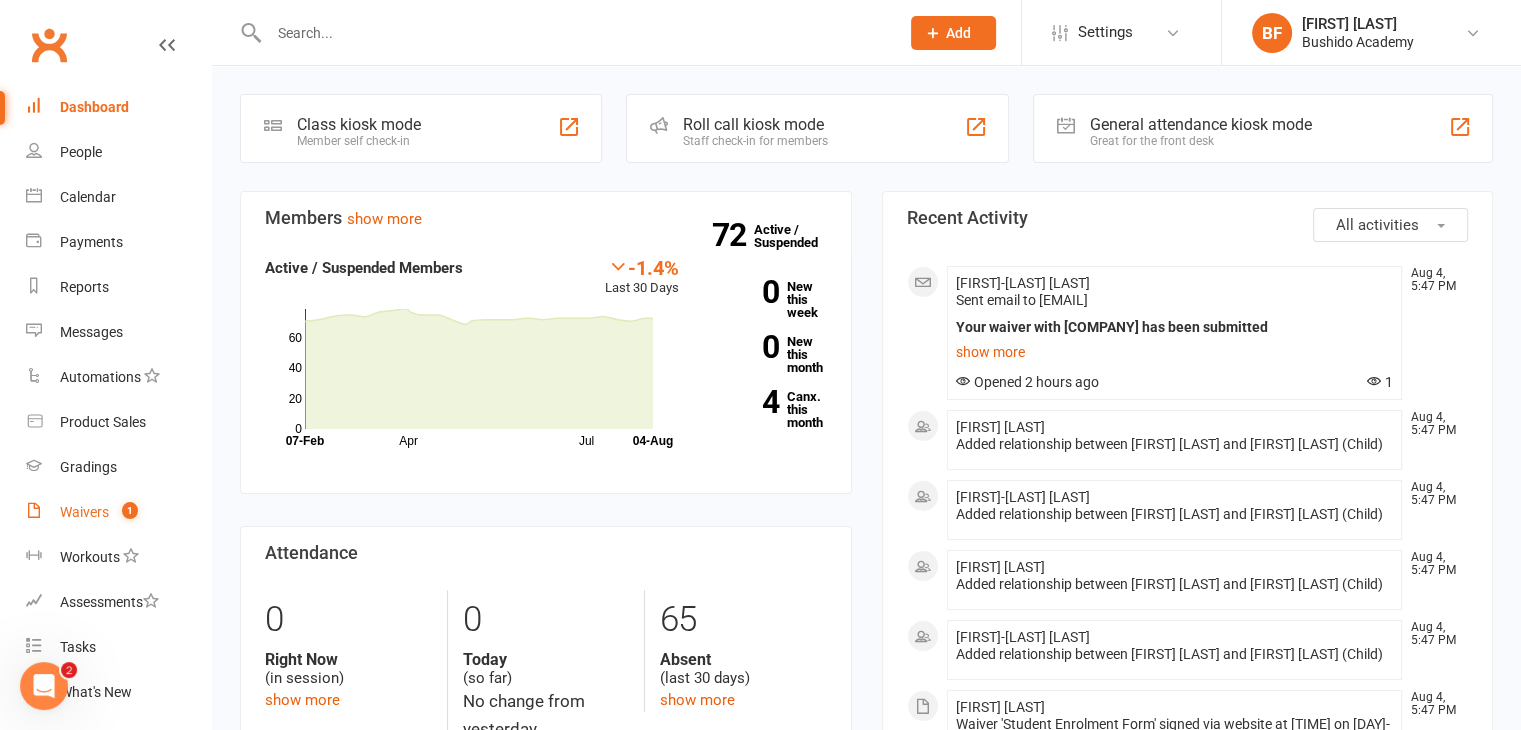 click on "Waivers" at bounding box center [84, 512] 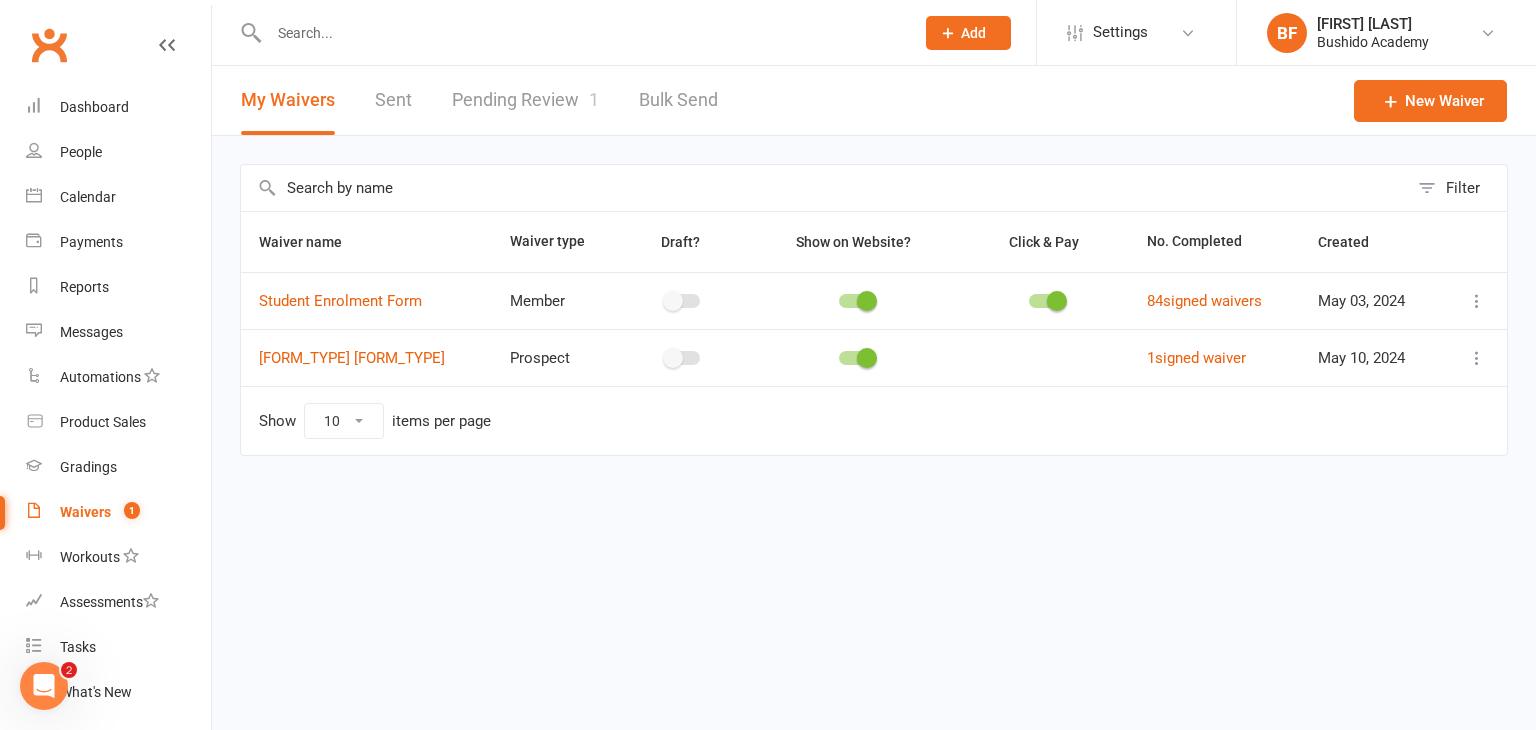 click on "Pending Review 1" at bounding box center (525, 100) 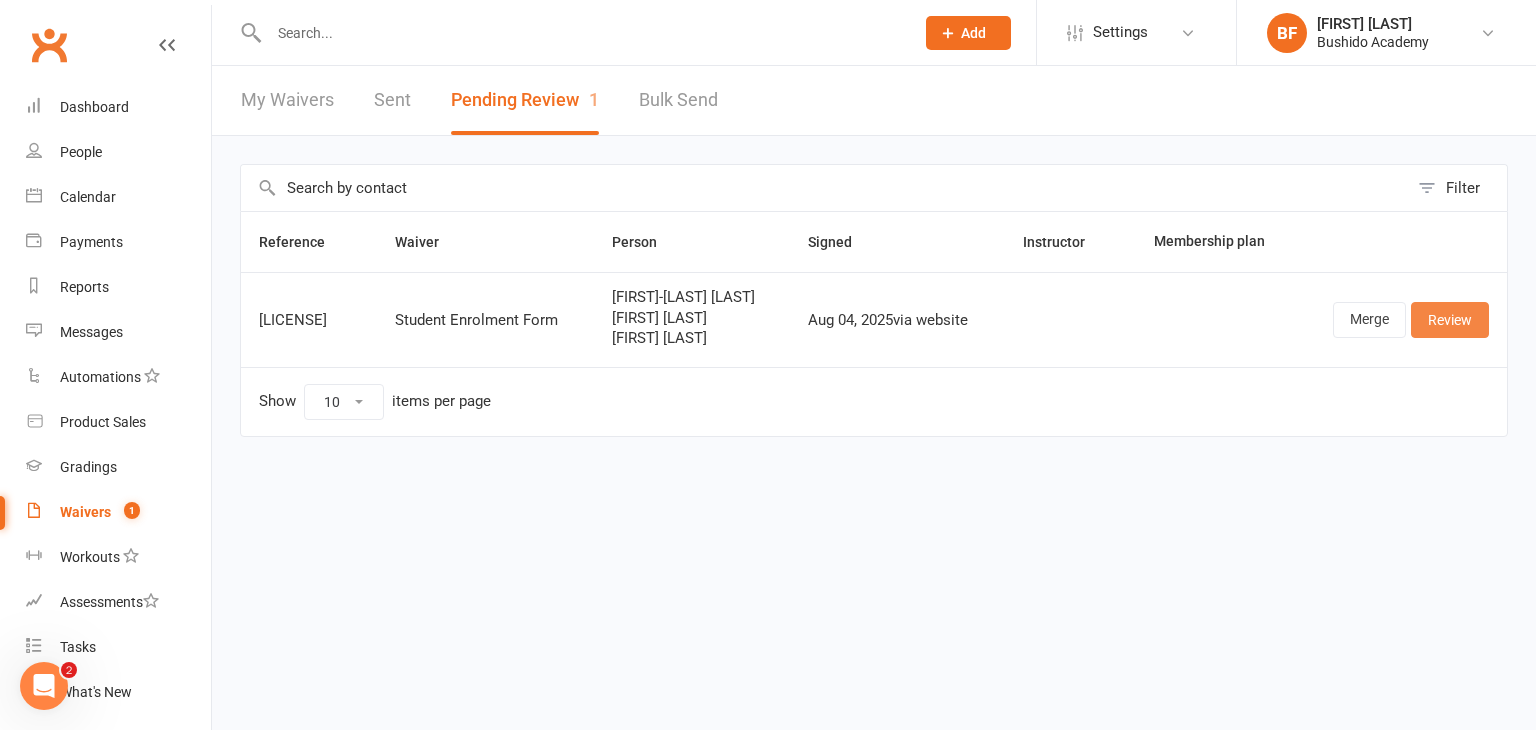 click on "Review" at bounding box center [1450, 320] 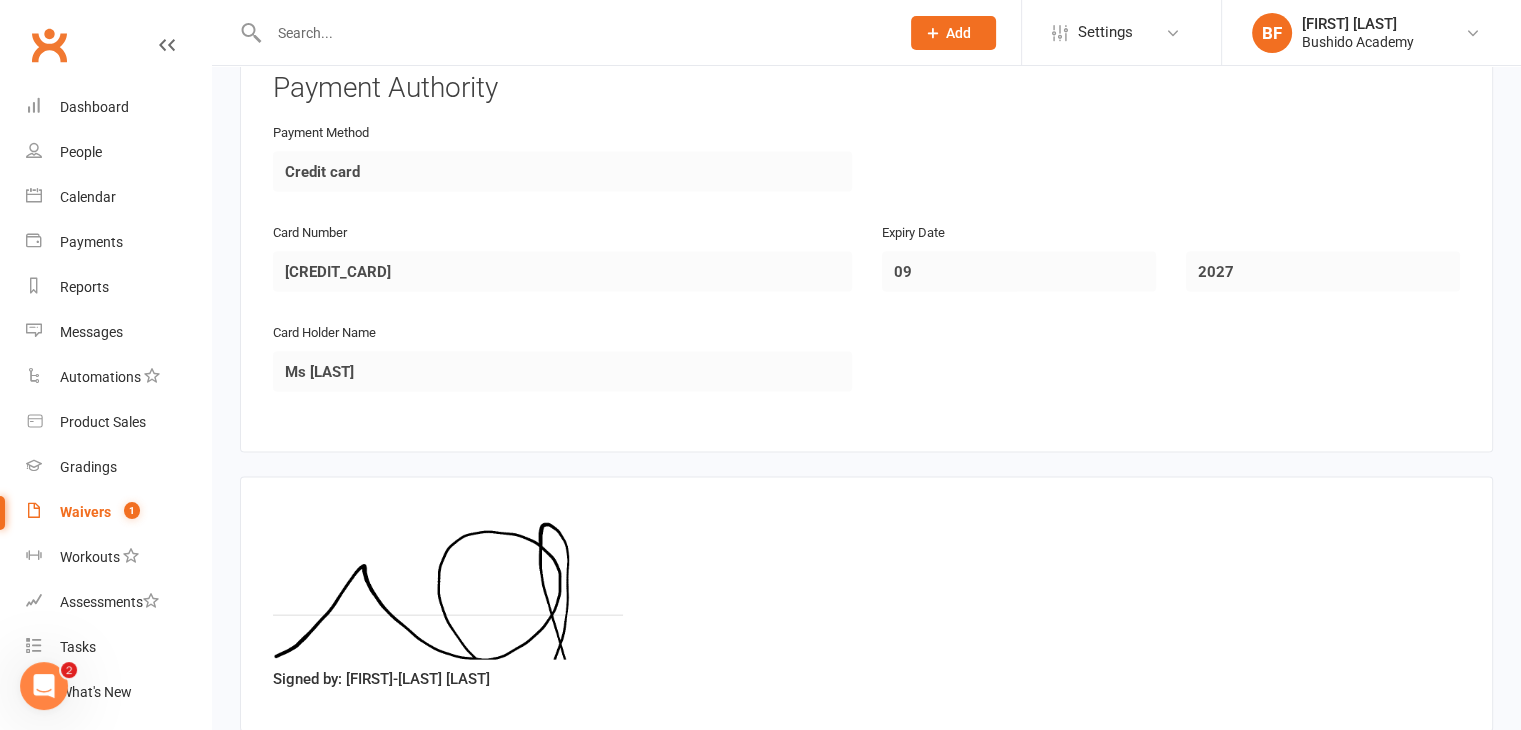 scroll, scrollTop: 4314, scrollLeft: 0, axis: vertical 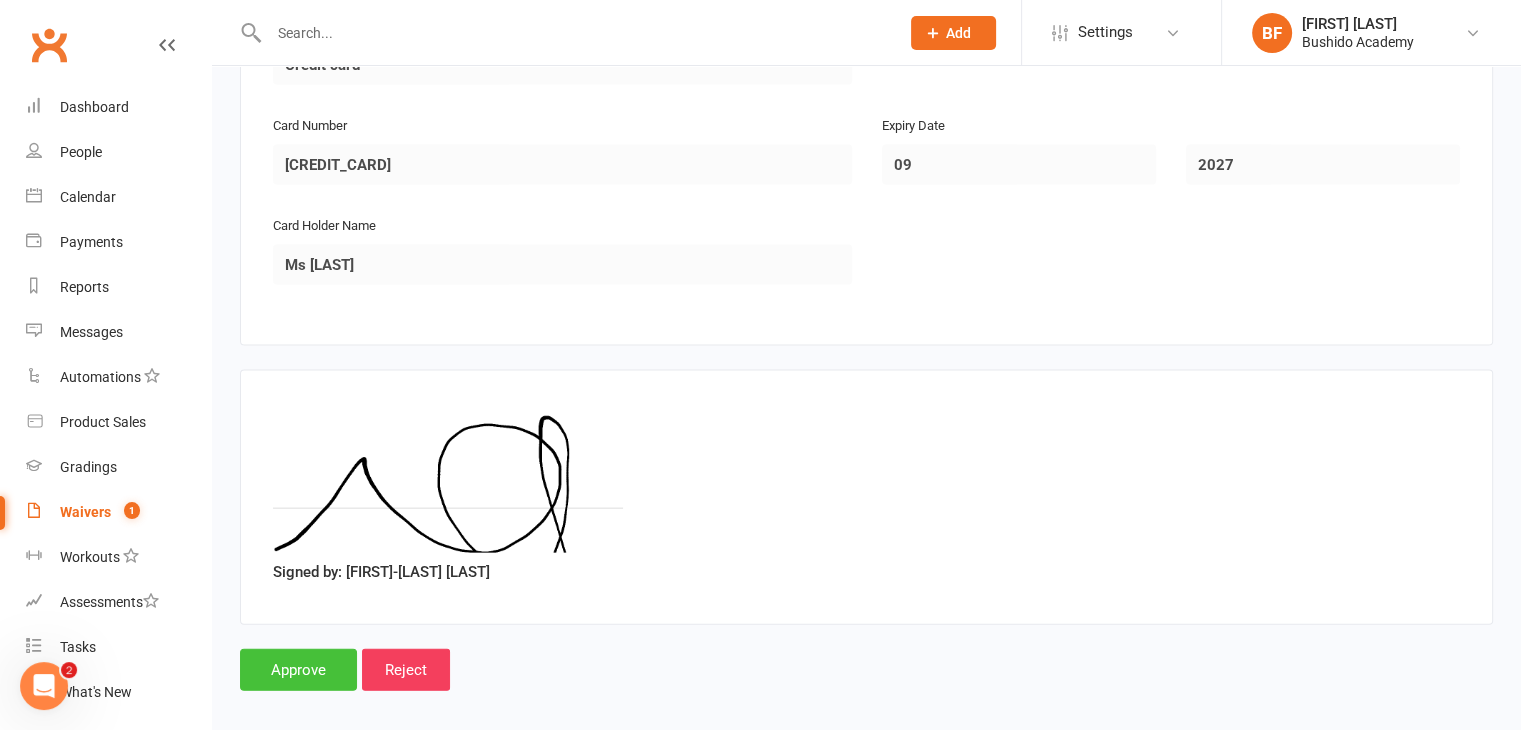 click on "Approve" at bounding box center (298, 670) 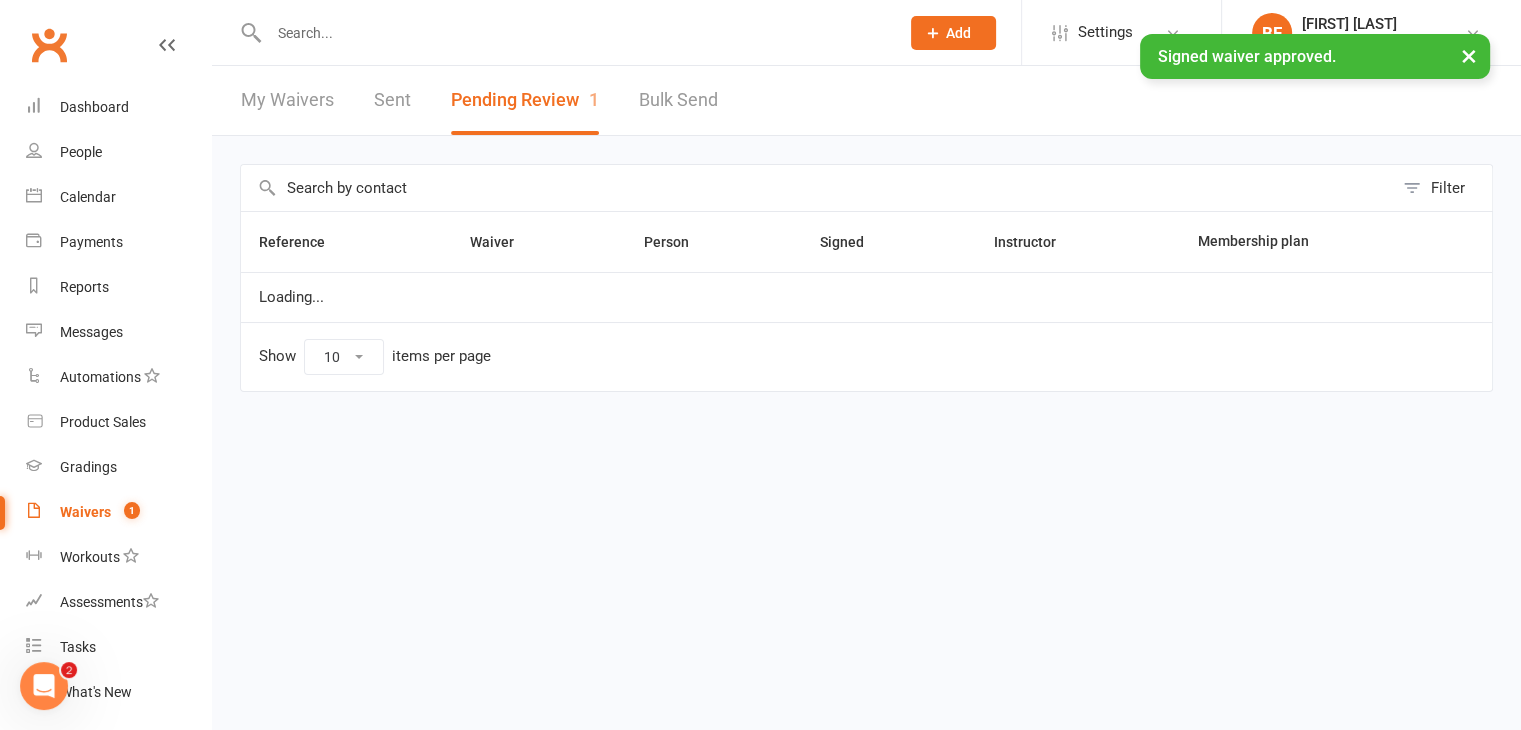 scroll, scrollTop: 0, scrollLeft: 0, axis: both 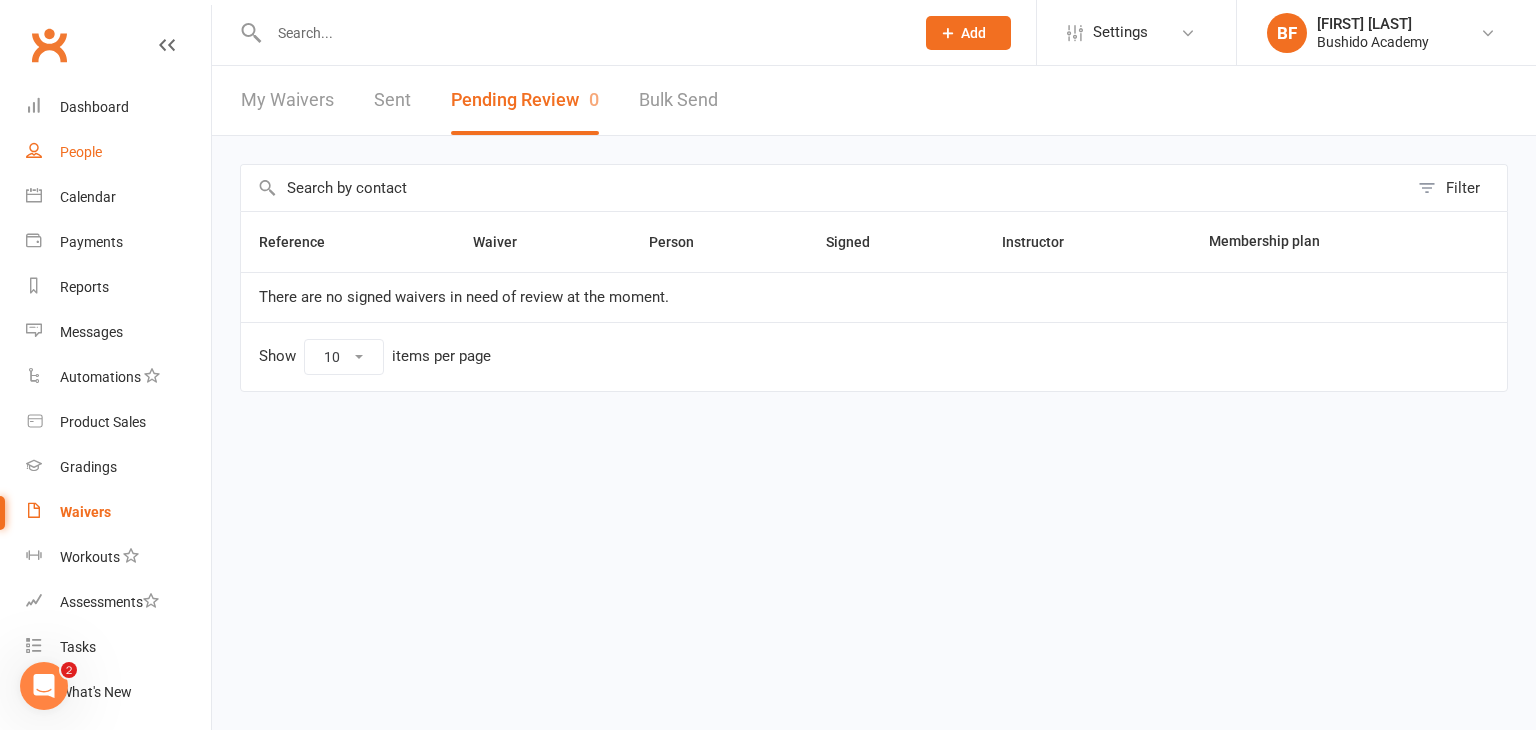 click on "People" at bounding box center [81, 152] 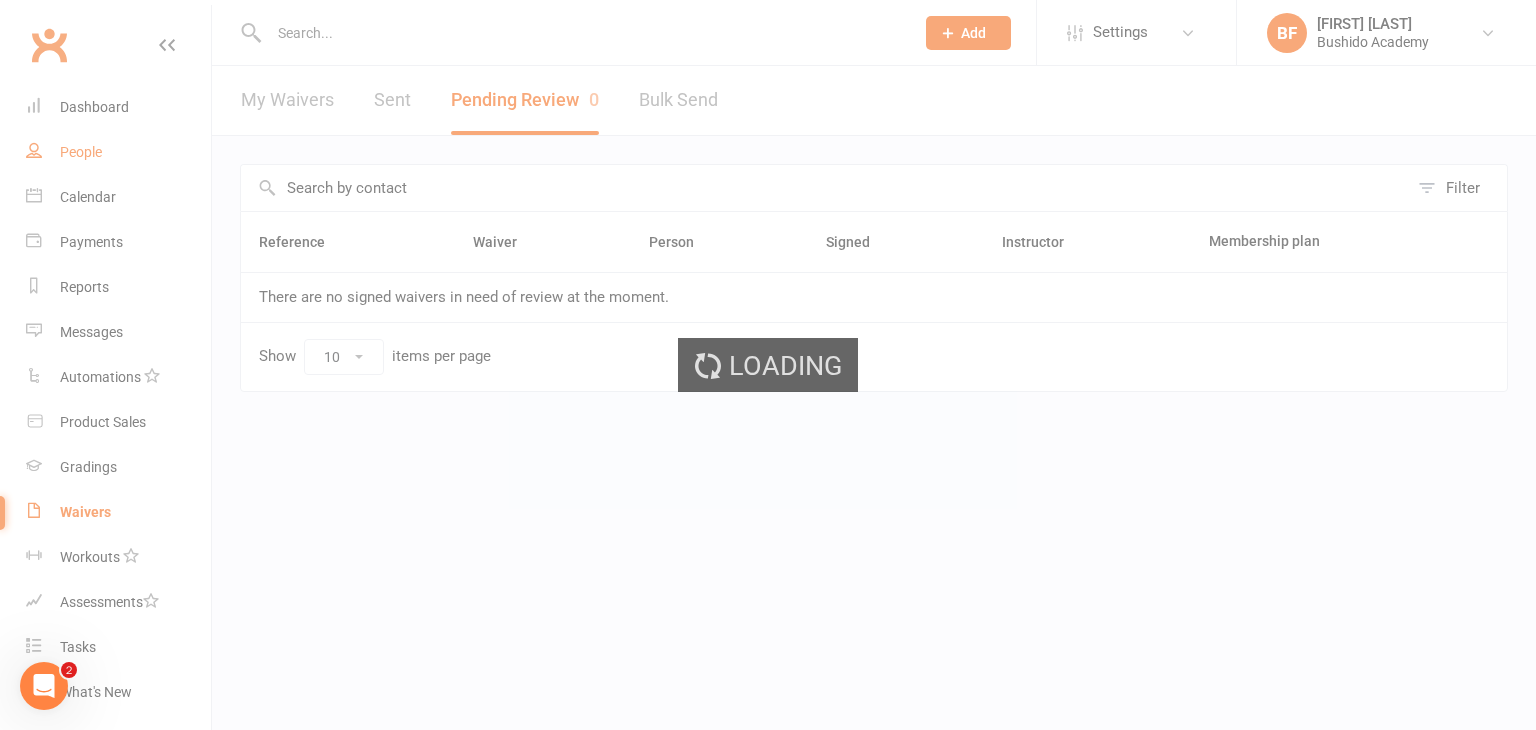 select on "100" 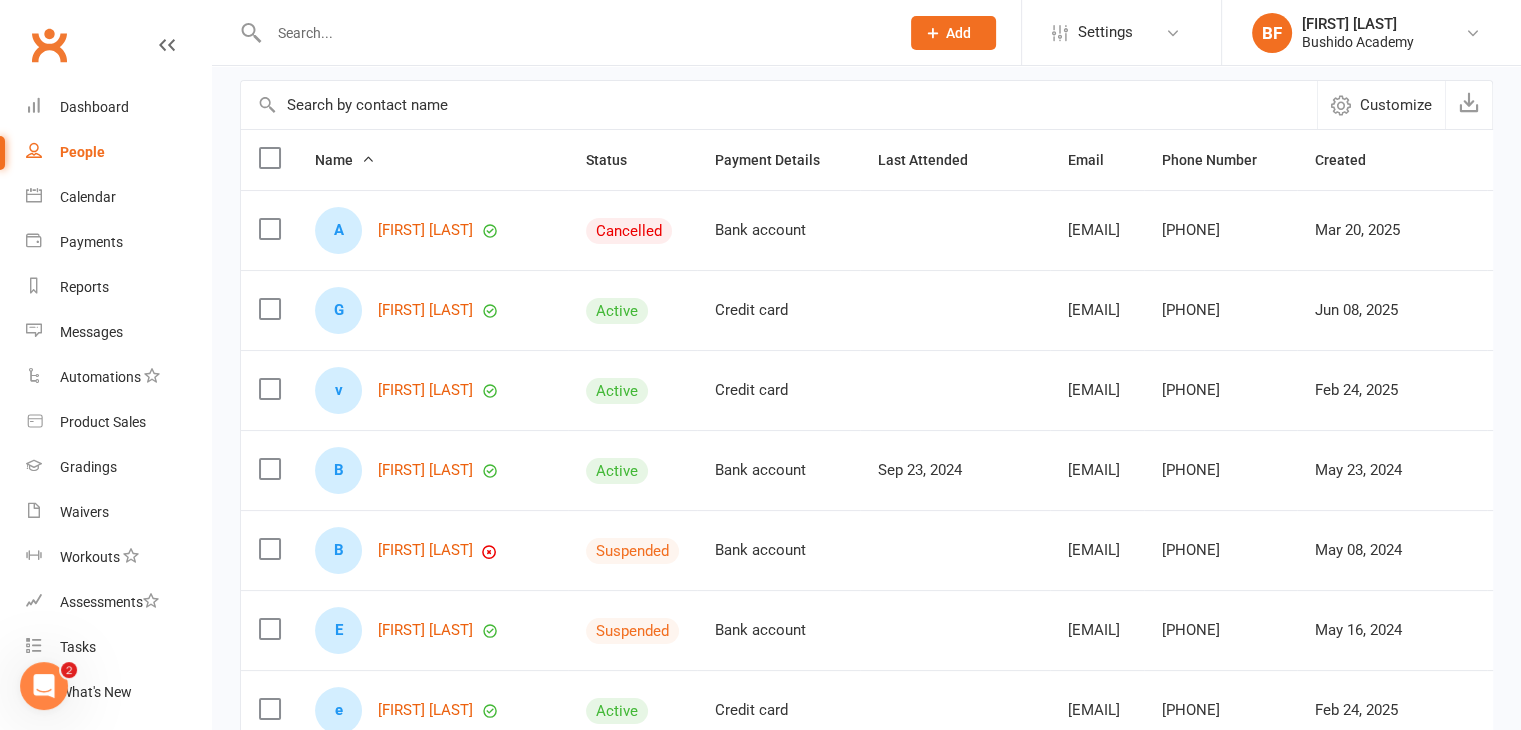 scroll, scrollTop: 164, scrollLeft: 0, axis: vertical 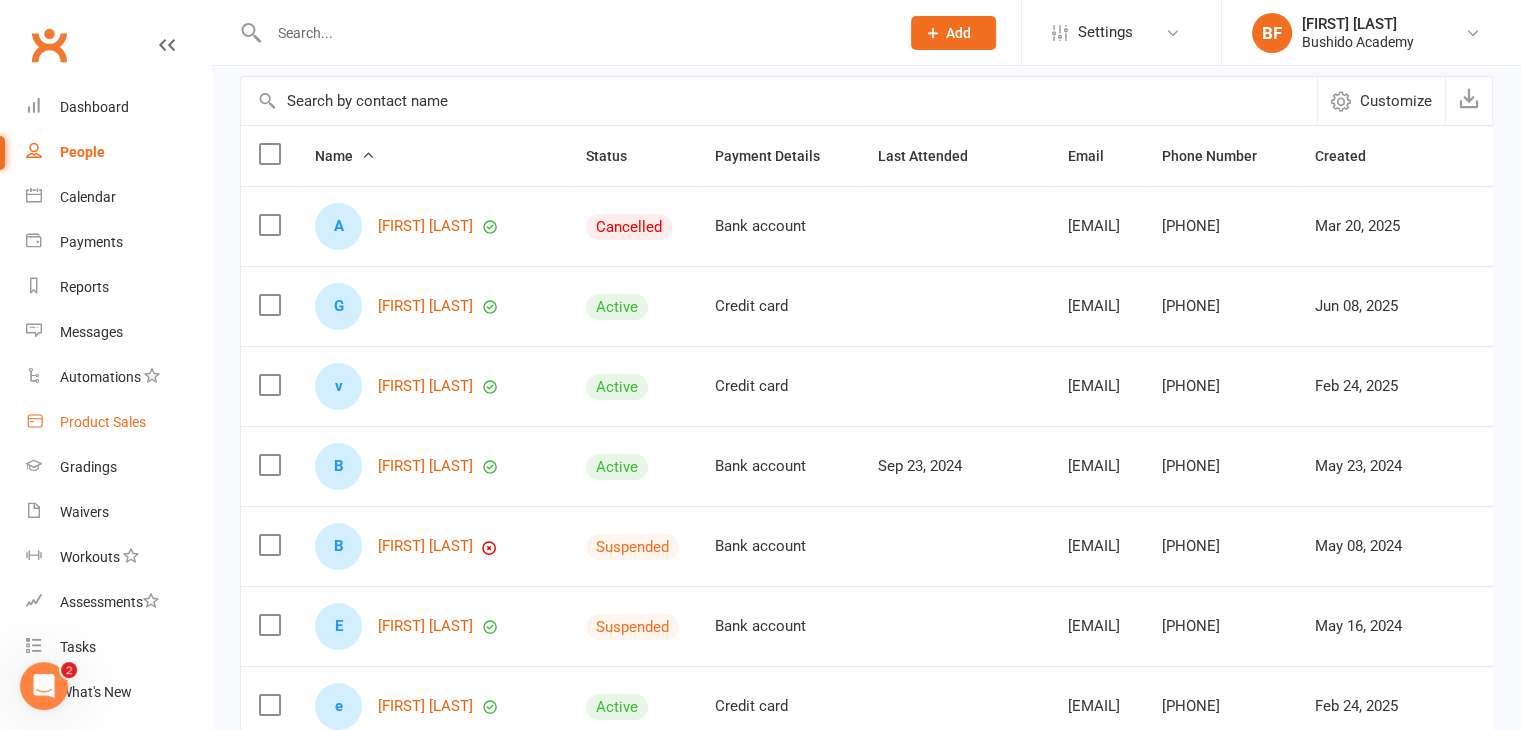 click on "Product Sales" at bounding box center (103, 422) 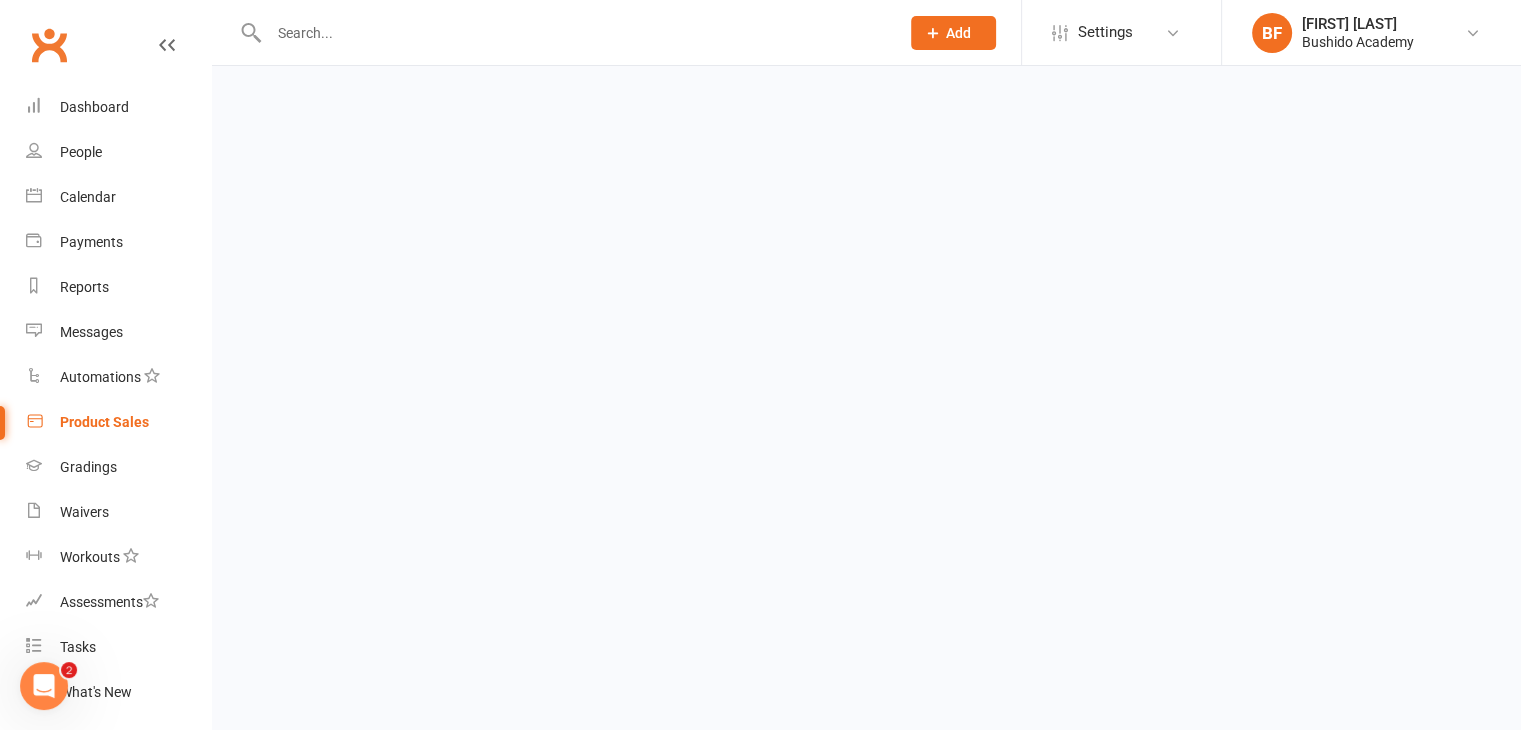 scroll, scrollTop: 0, scrollLeft: 0, axis: both 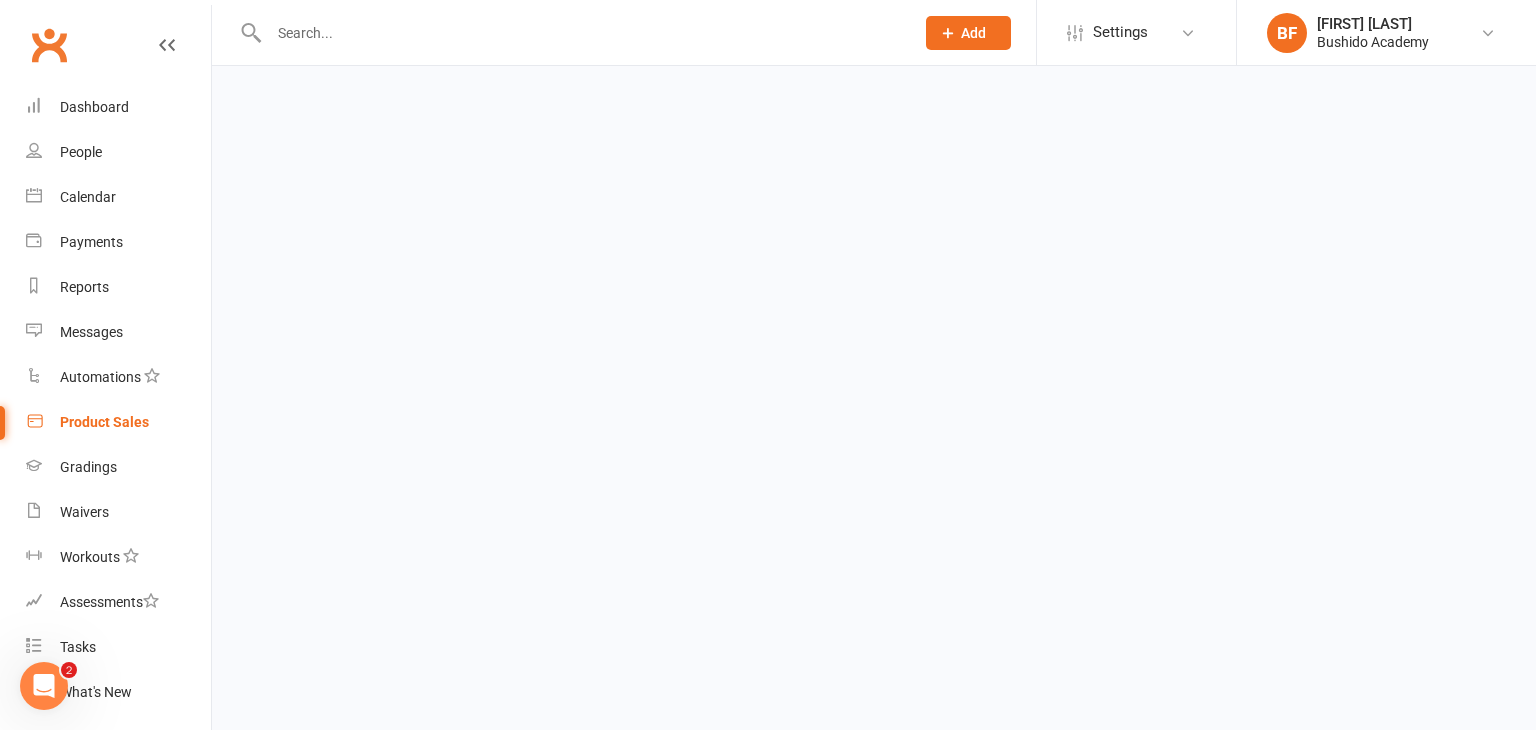 select on "100" 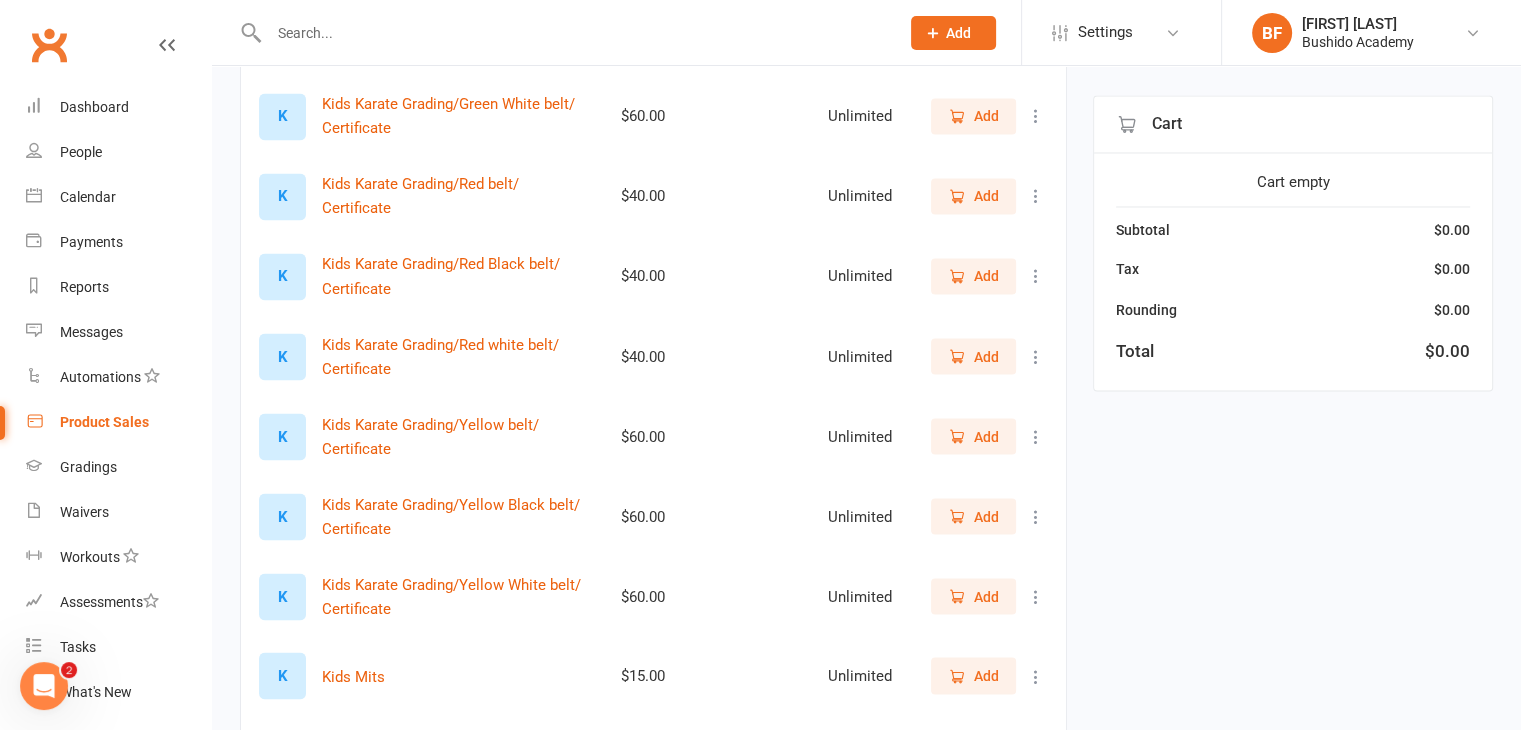scroll, scrollTop: 3520, scrollLeft: 0, axis: vertical 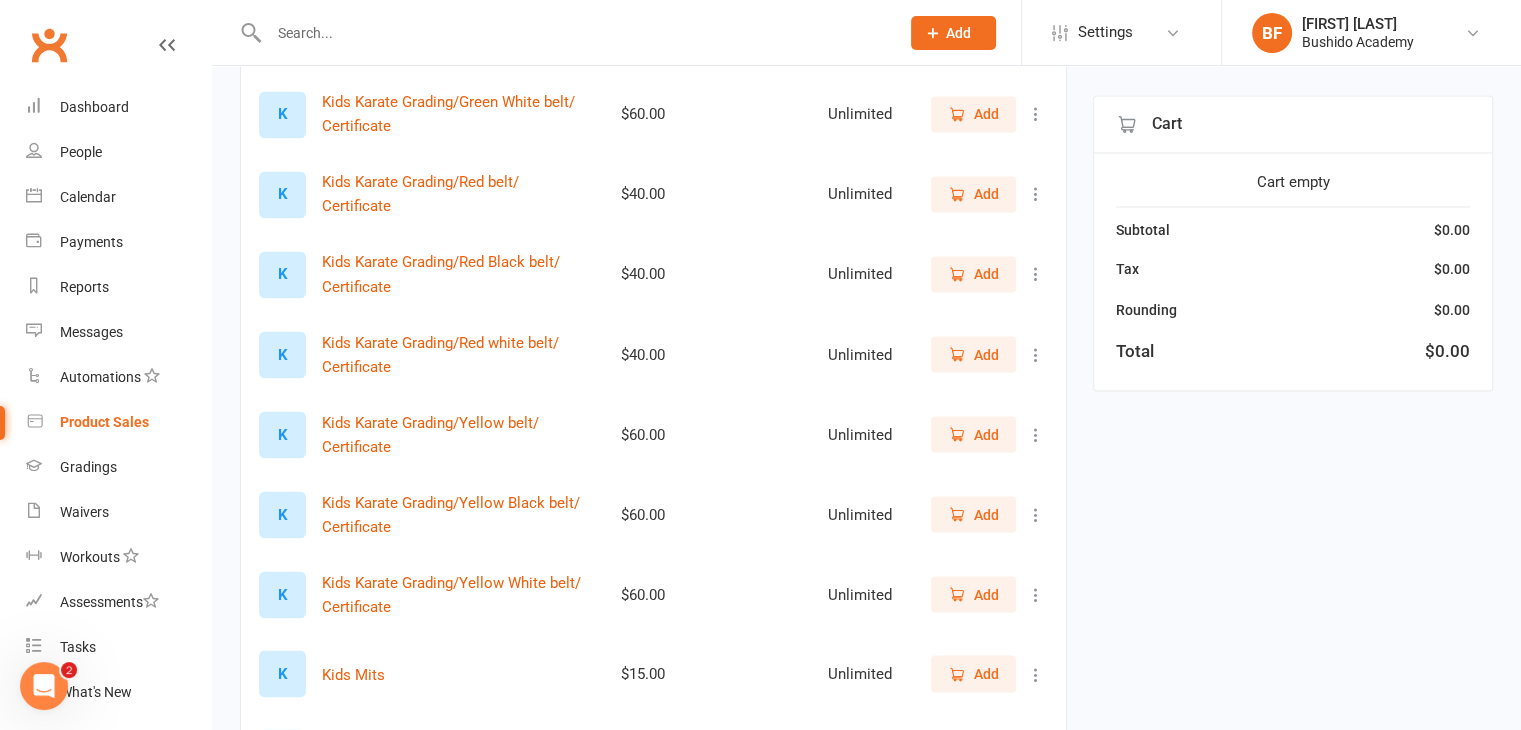 click on "Add" at bounding box center (986, 434) 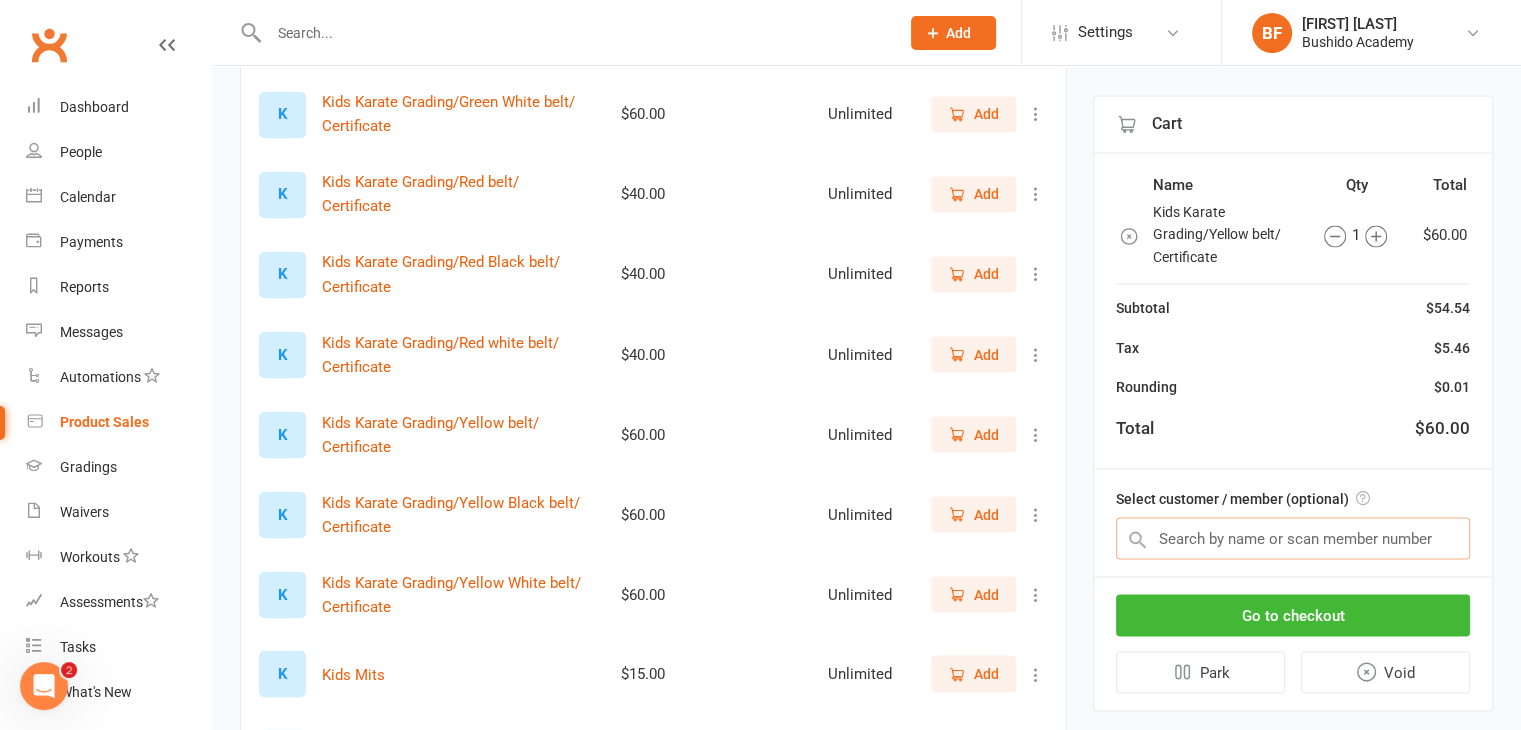 click at bounding box center [1293, 538] 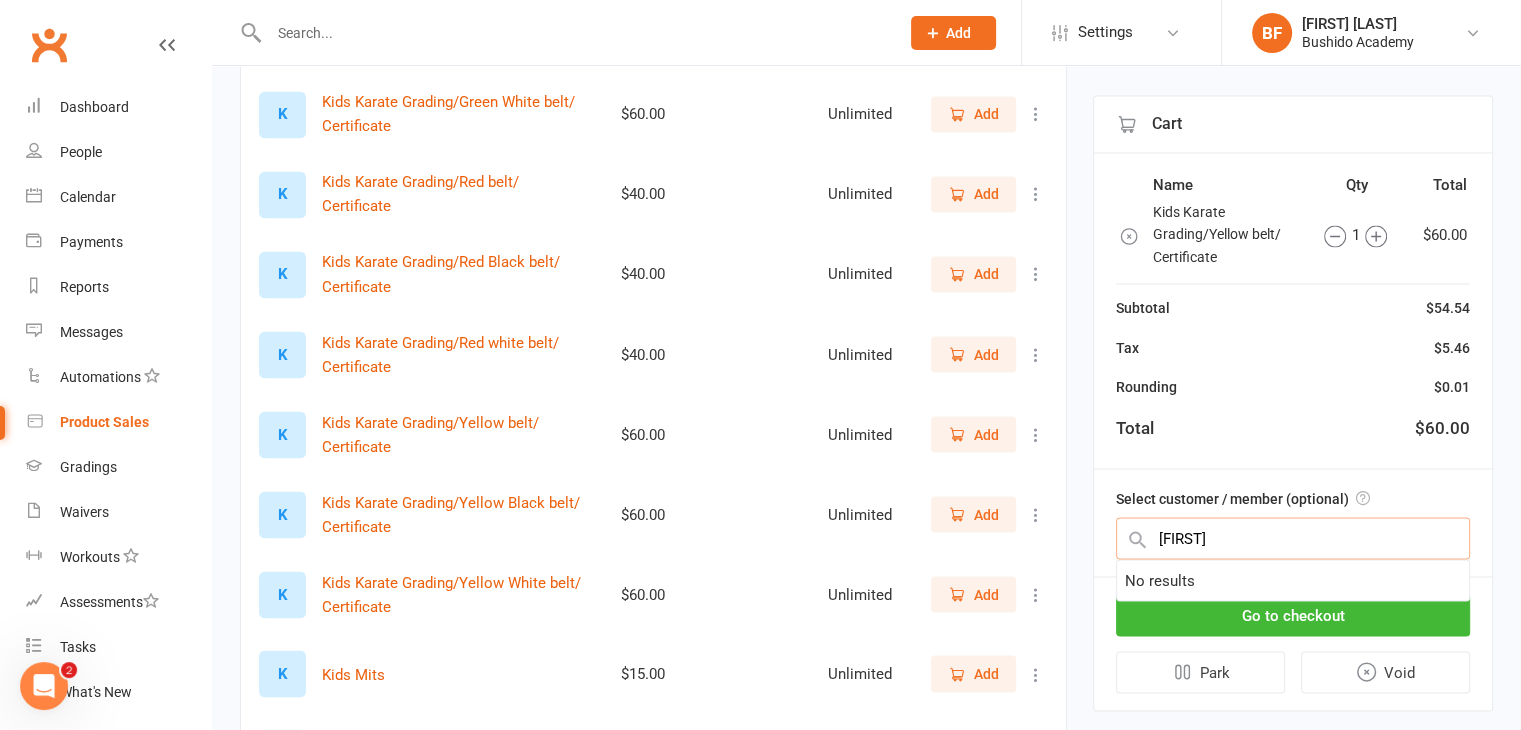 type on "[FIRST]" 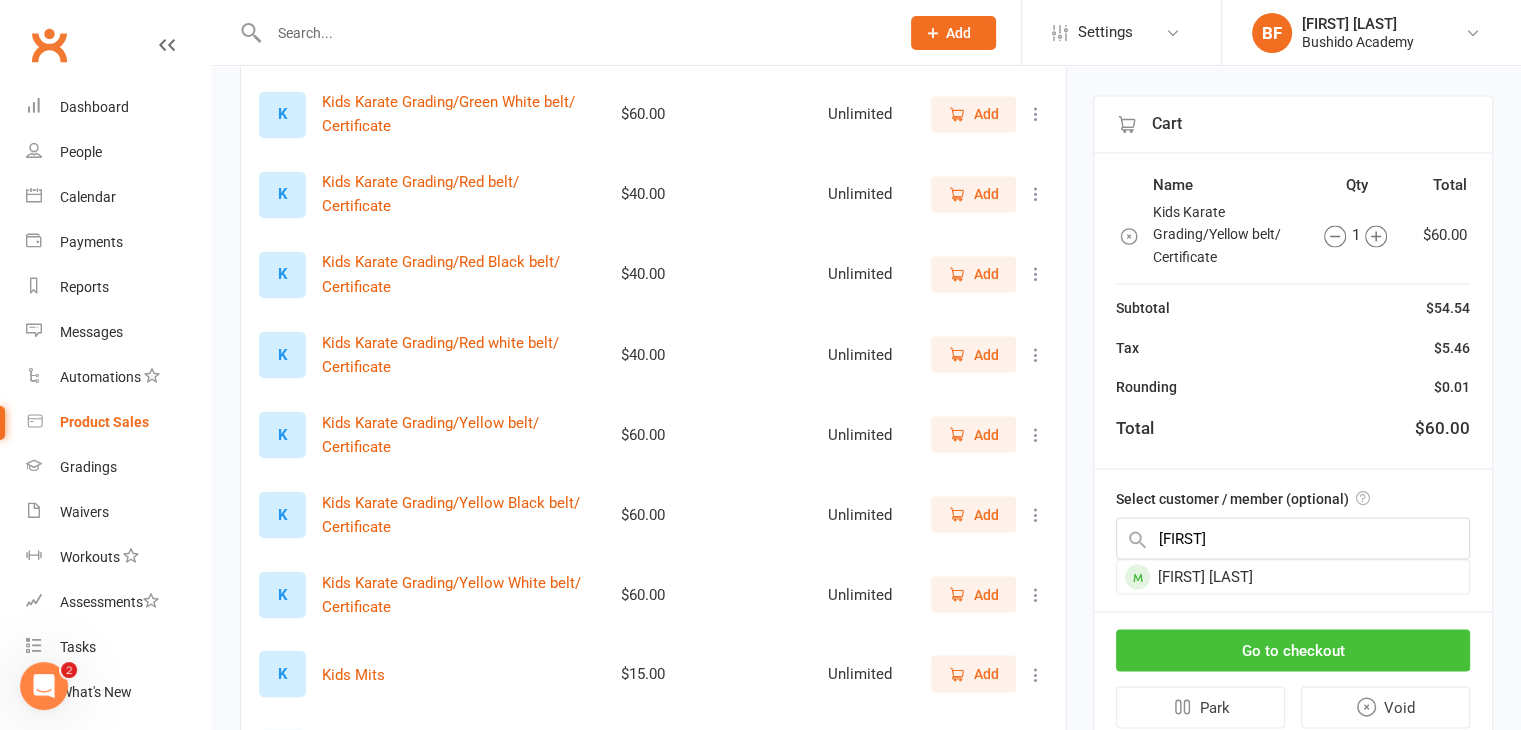 type 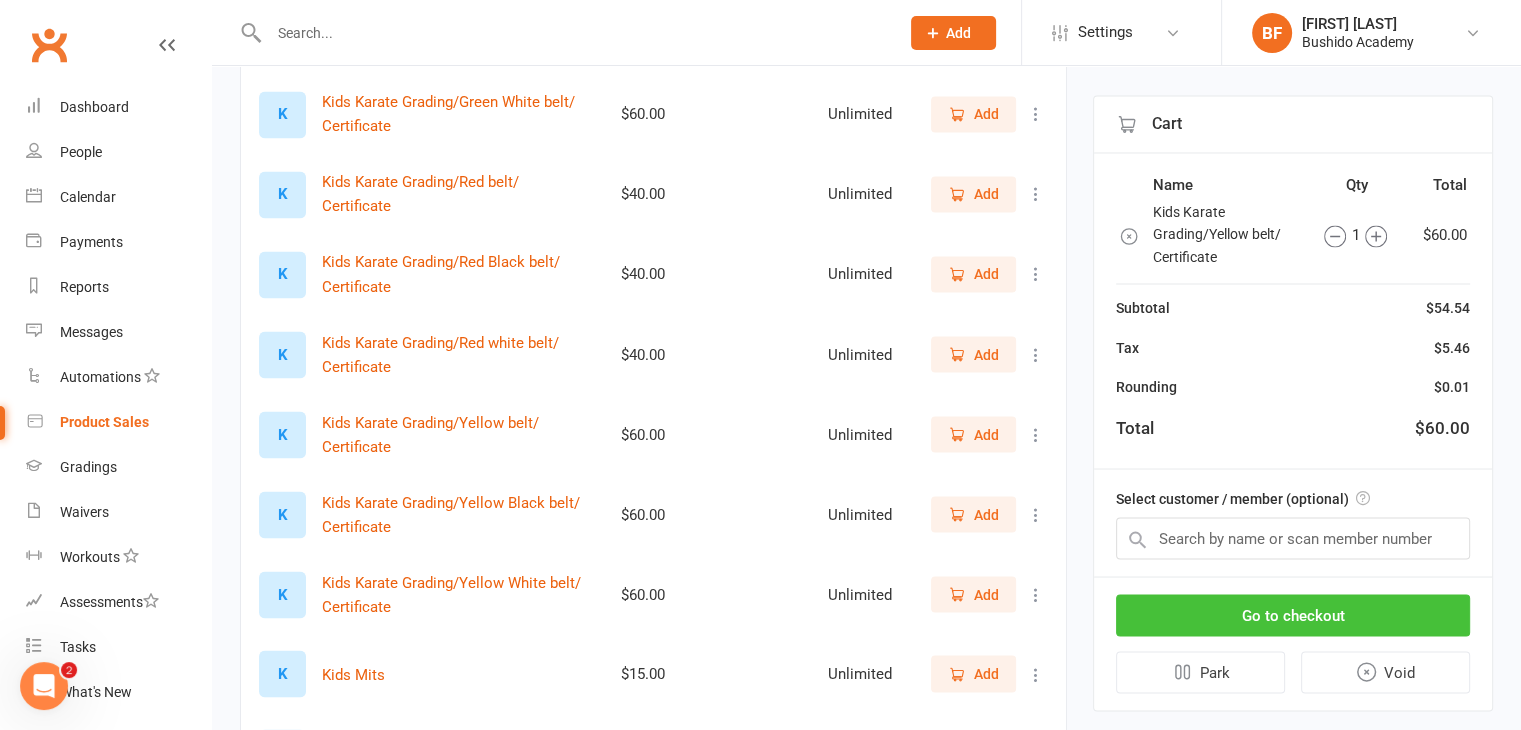 click on "Go to checkout Park Void" at bounding box center [1293, 643] 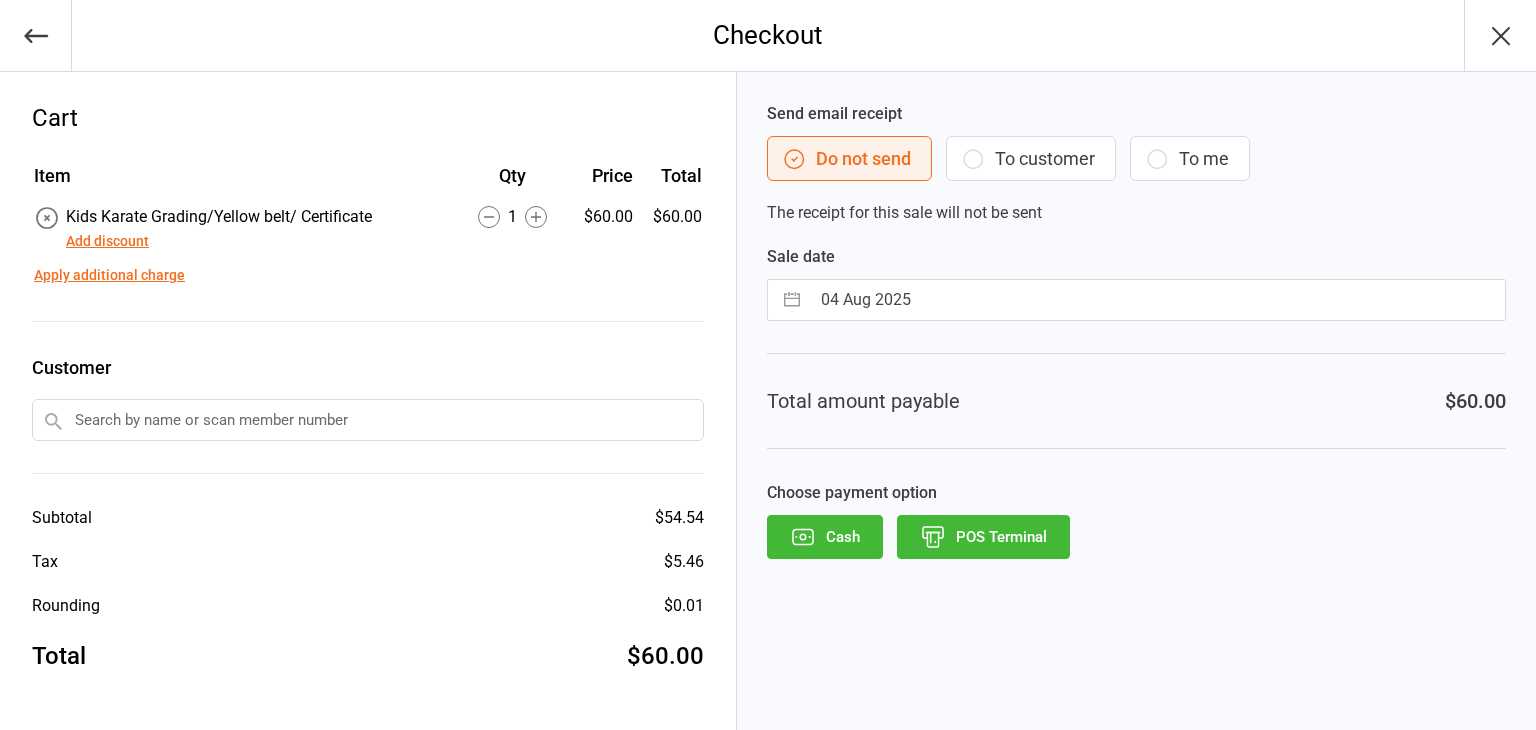 scroll, scrollTop: 0, scrollLeft: 0, axis: both 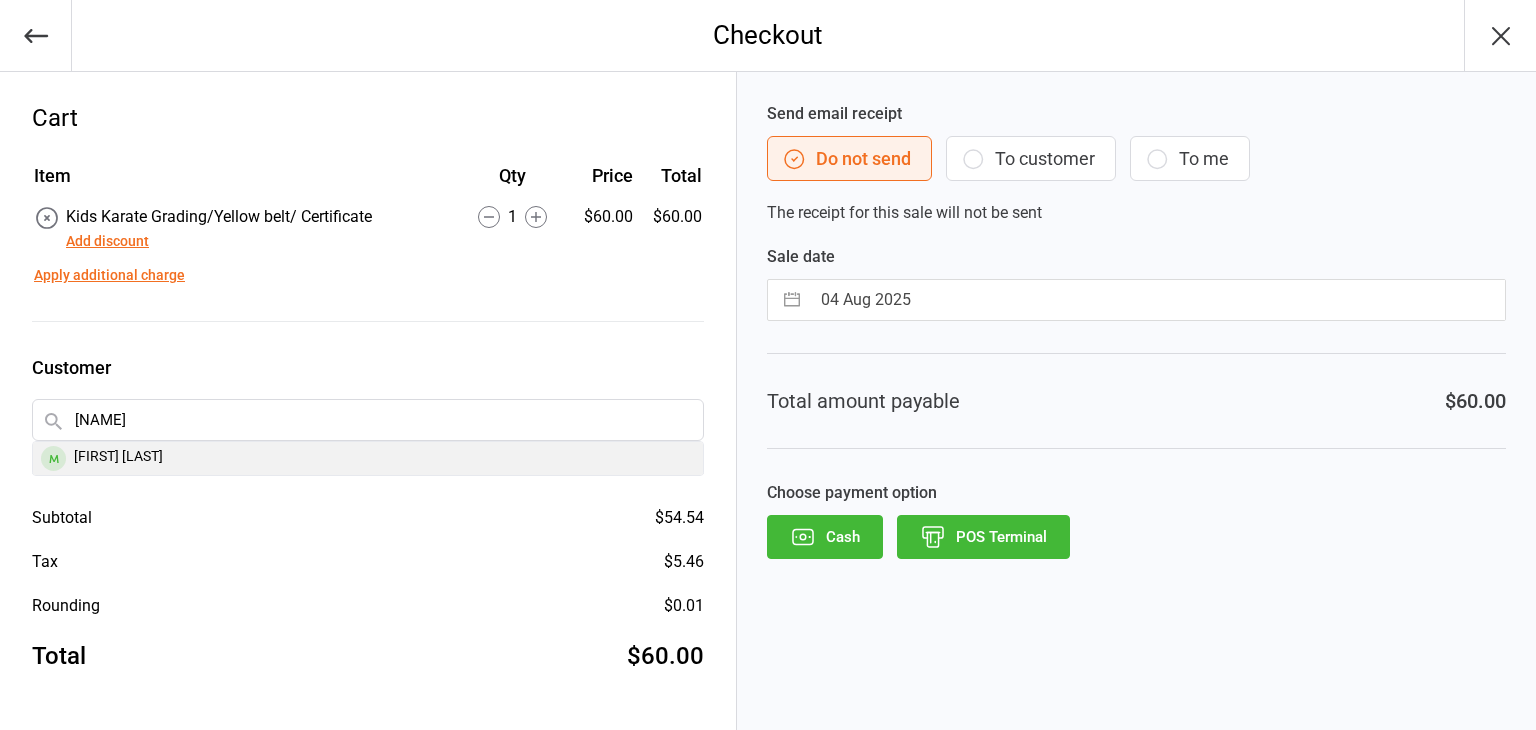 type on "aarna" 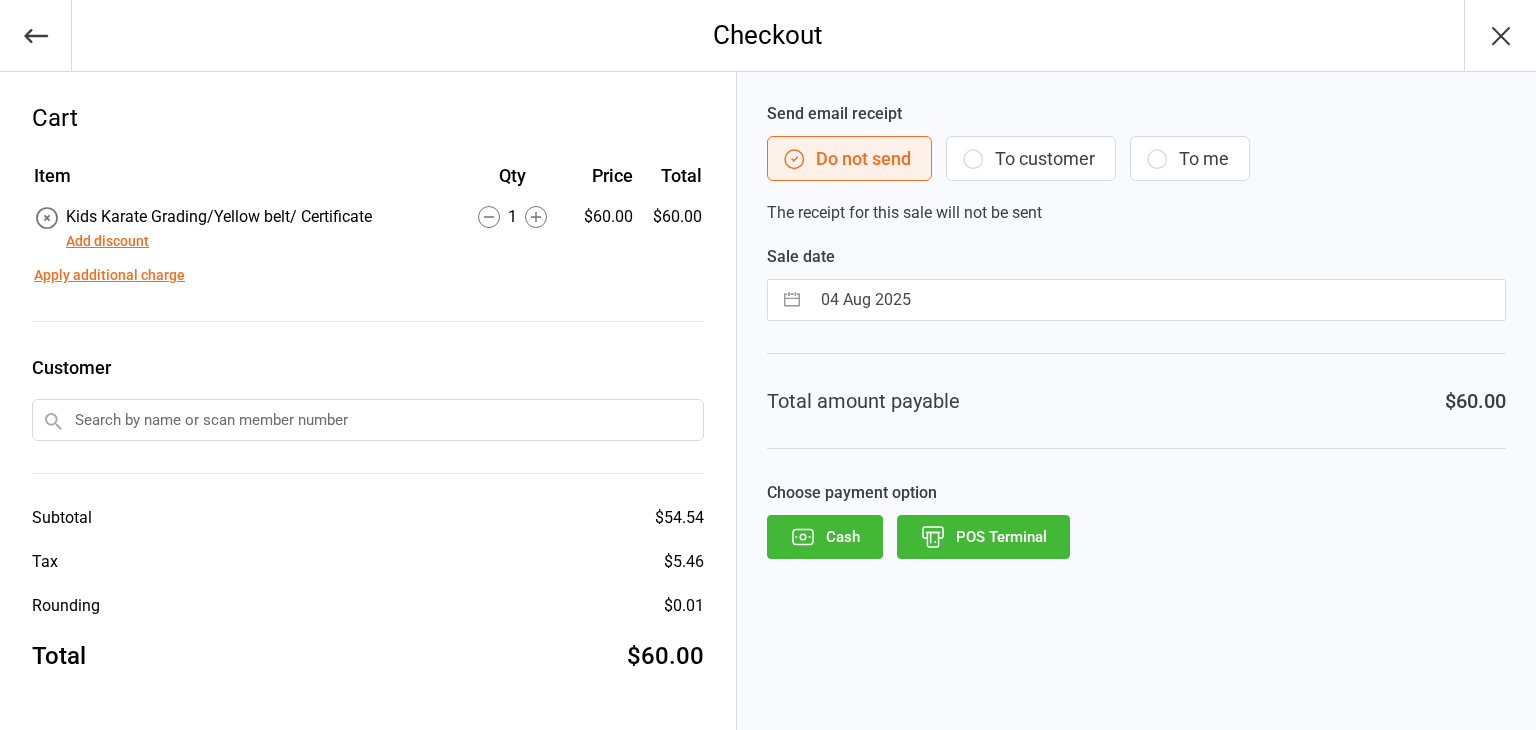 click at bounding box center (368, 420) 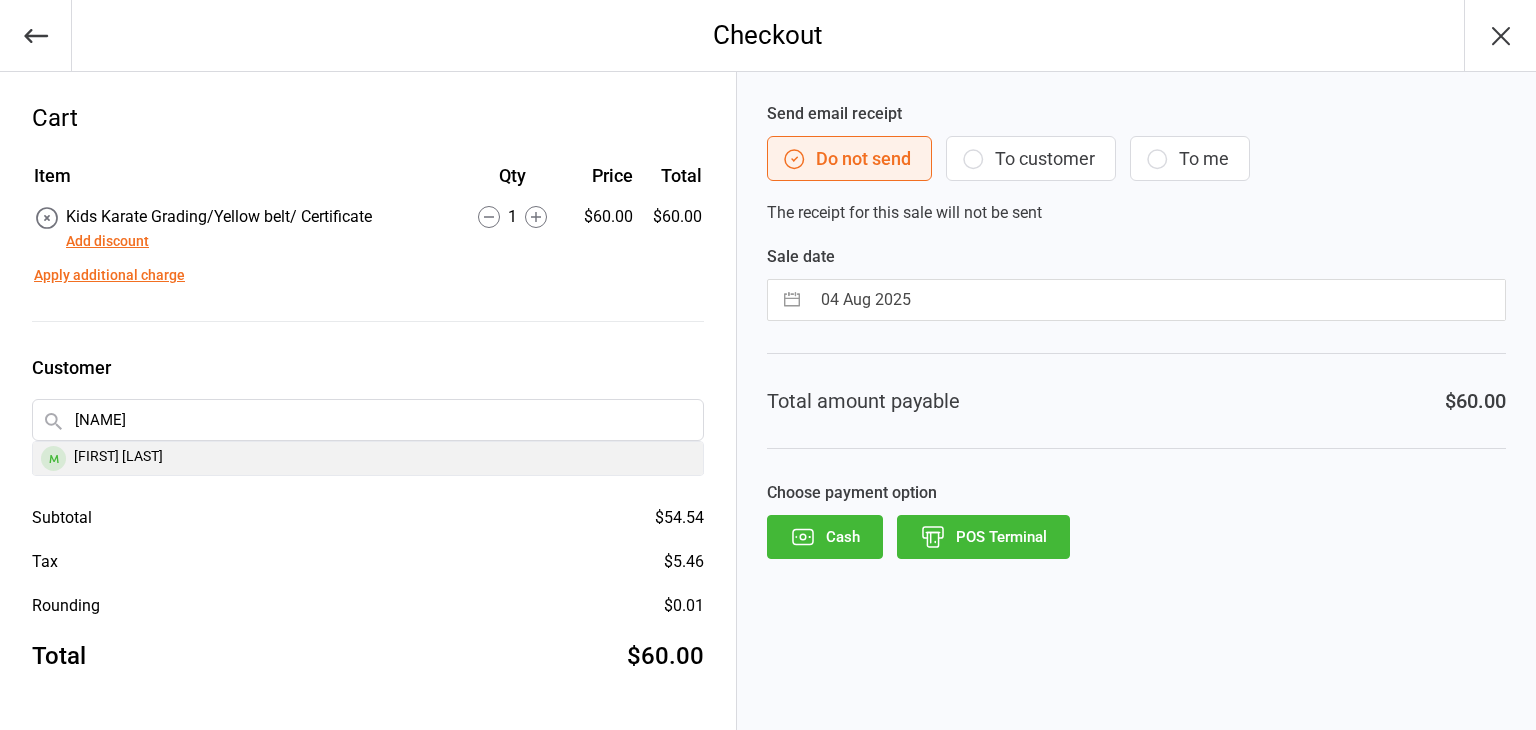 type on "aarna" 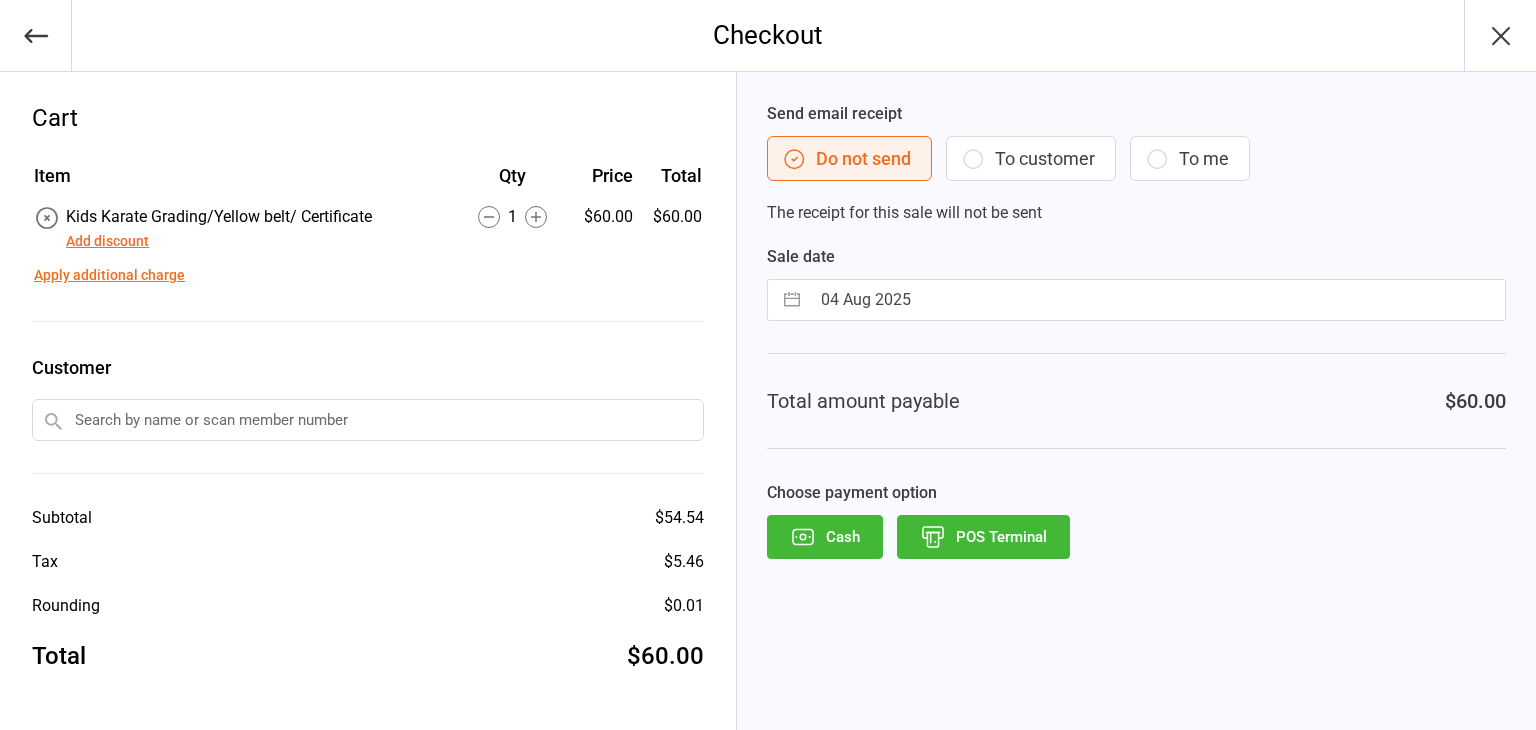 click at bounding box center [368, 420] 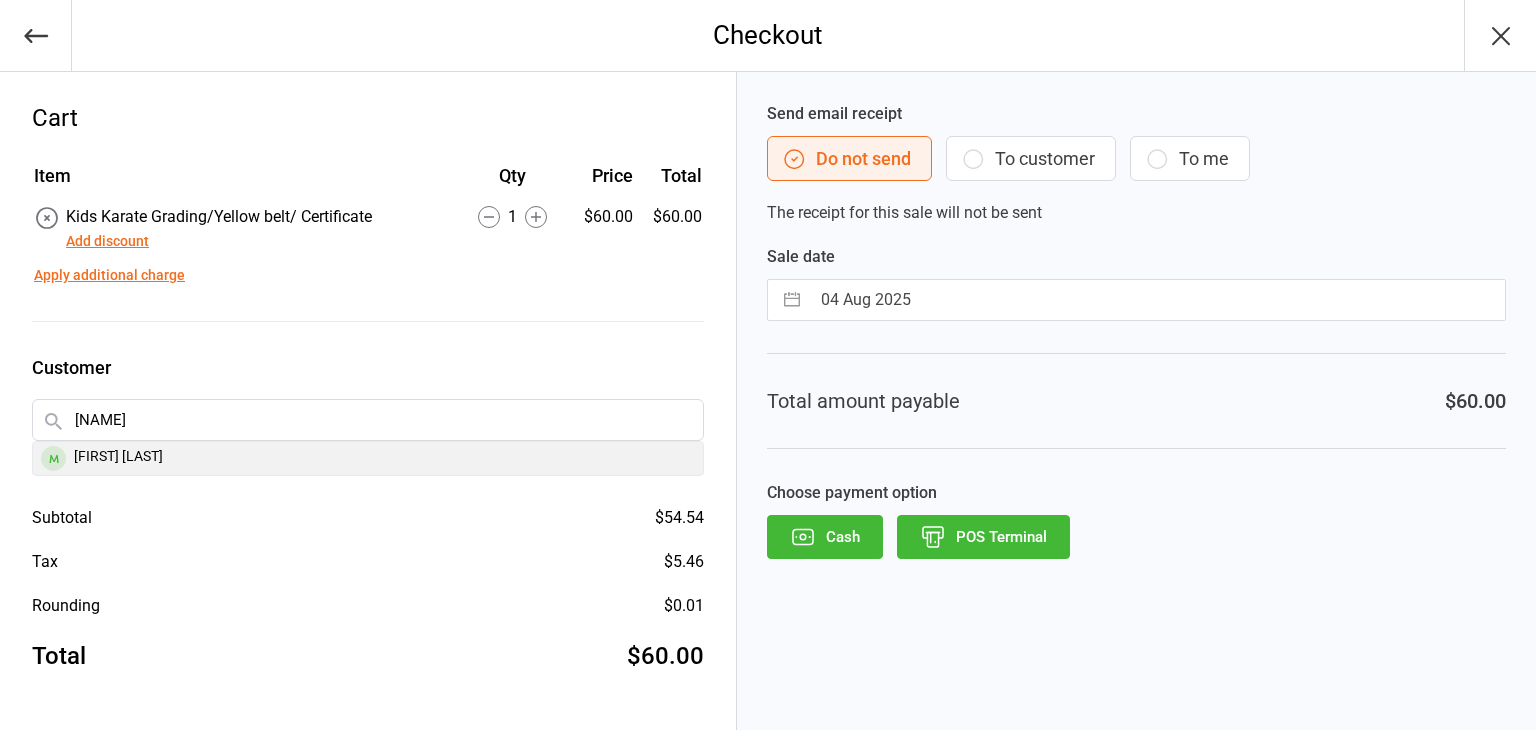 type on "Aarna" 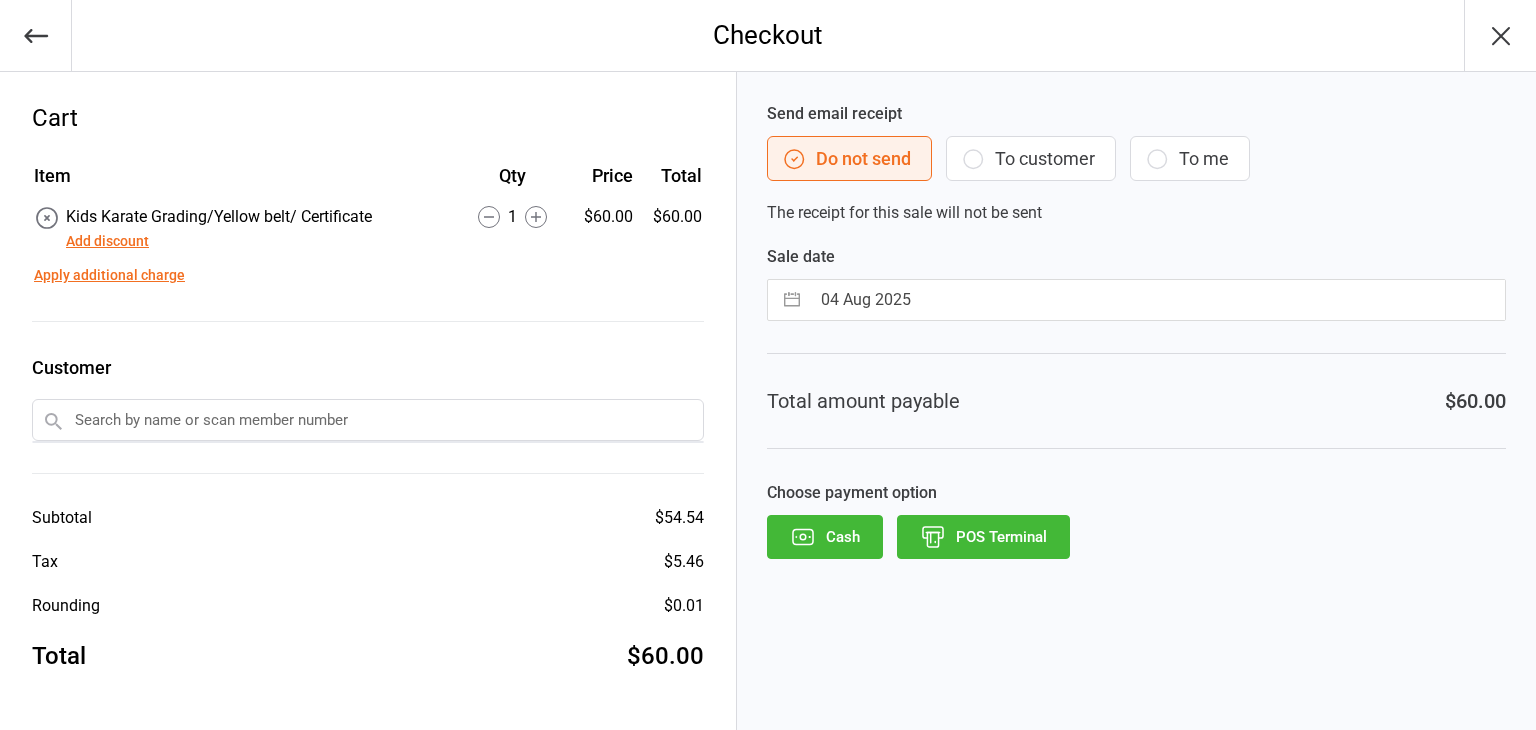 click on "Customer" at bounding box center [368, 414] 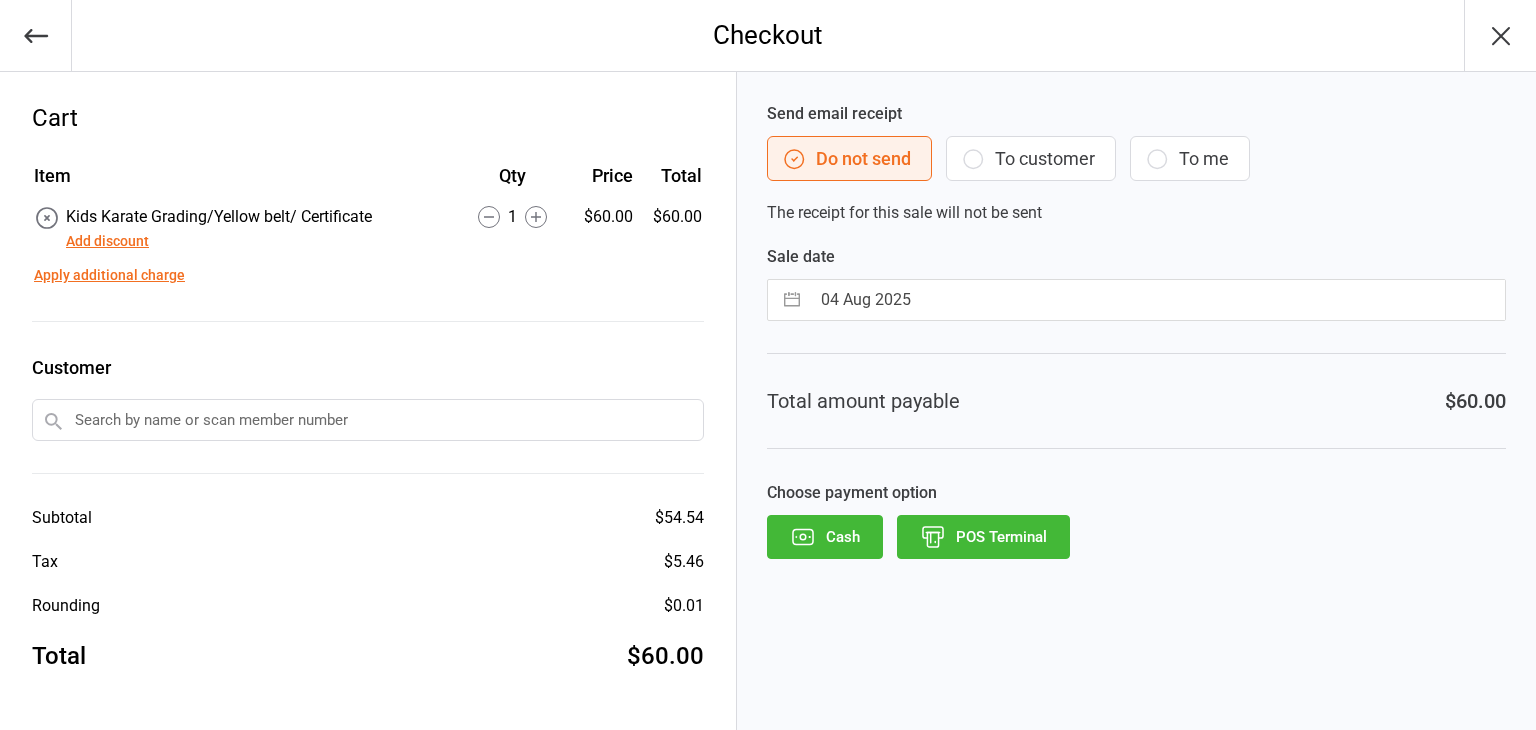 click at bounding box center (368, 420) 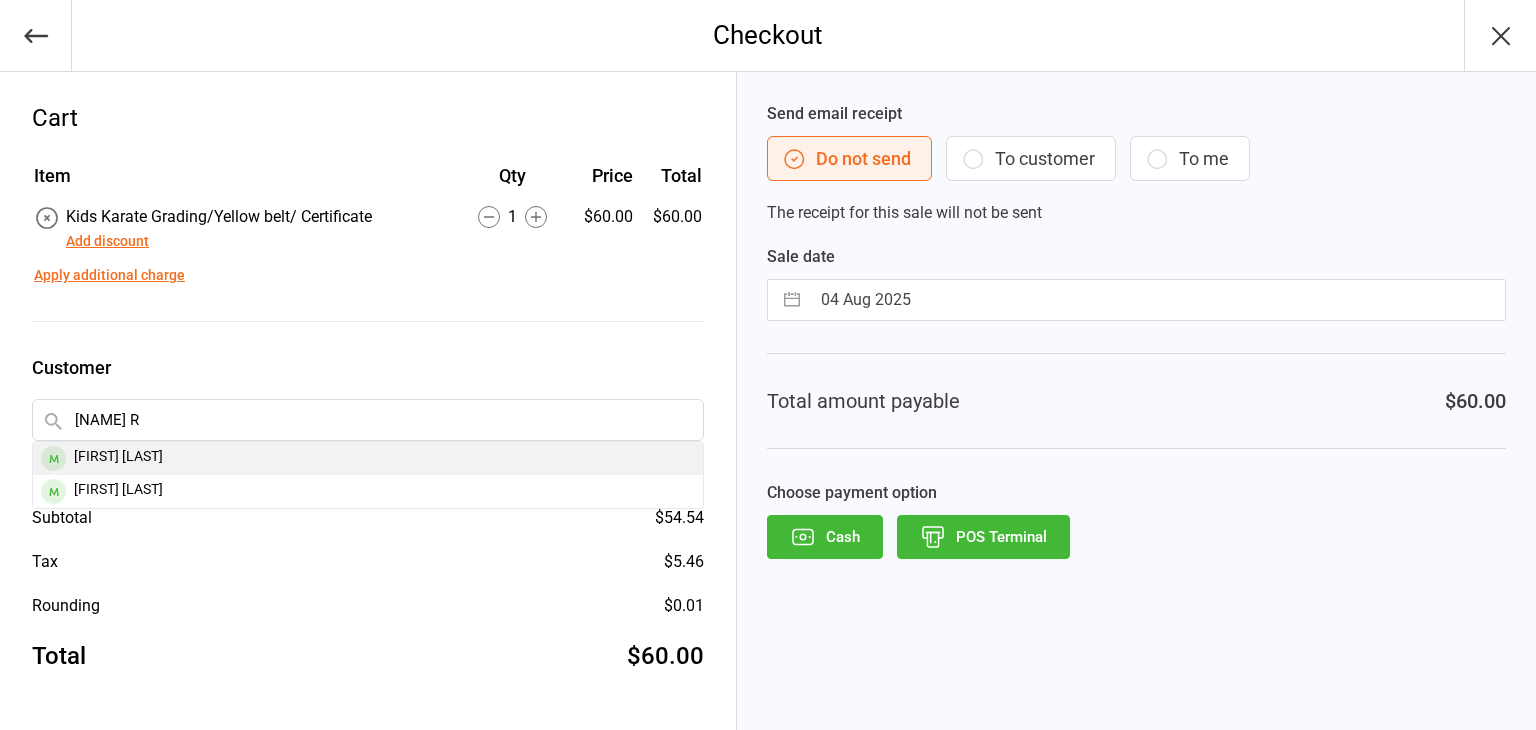 type on "aarna R" 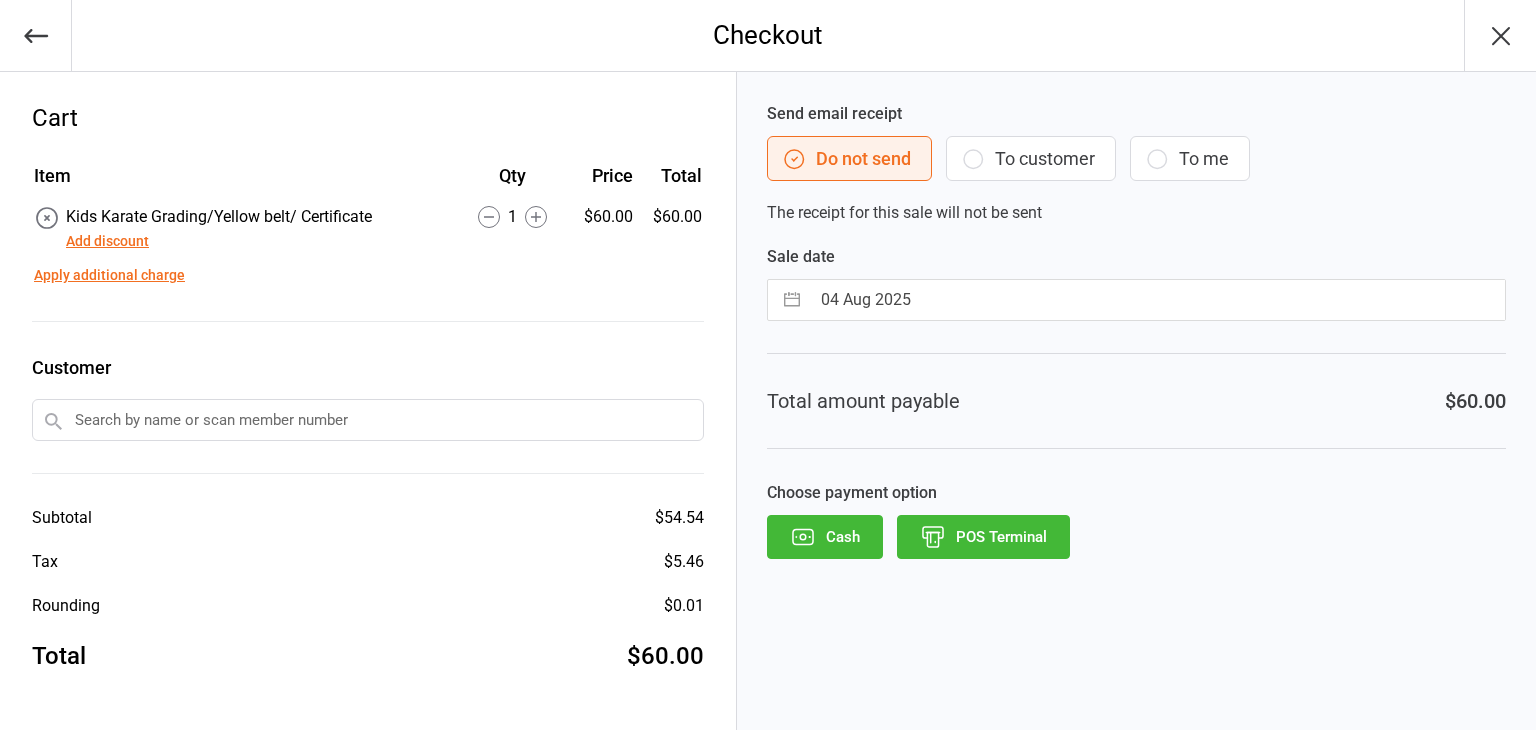 click on "Customer" at bounding box center (368, 414) 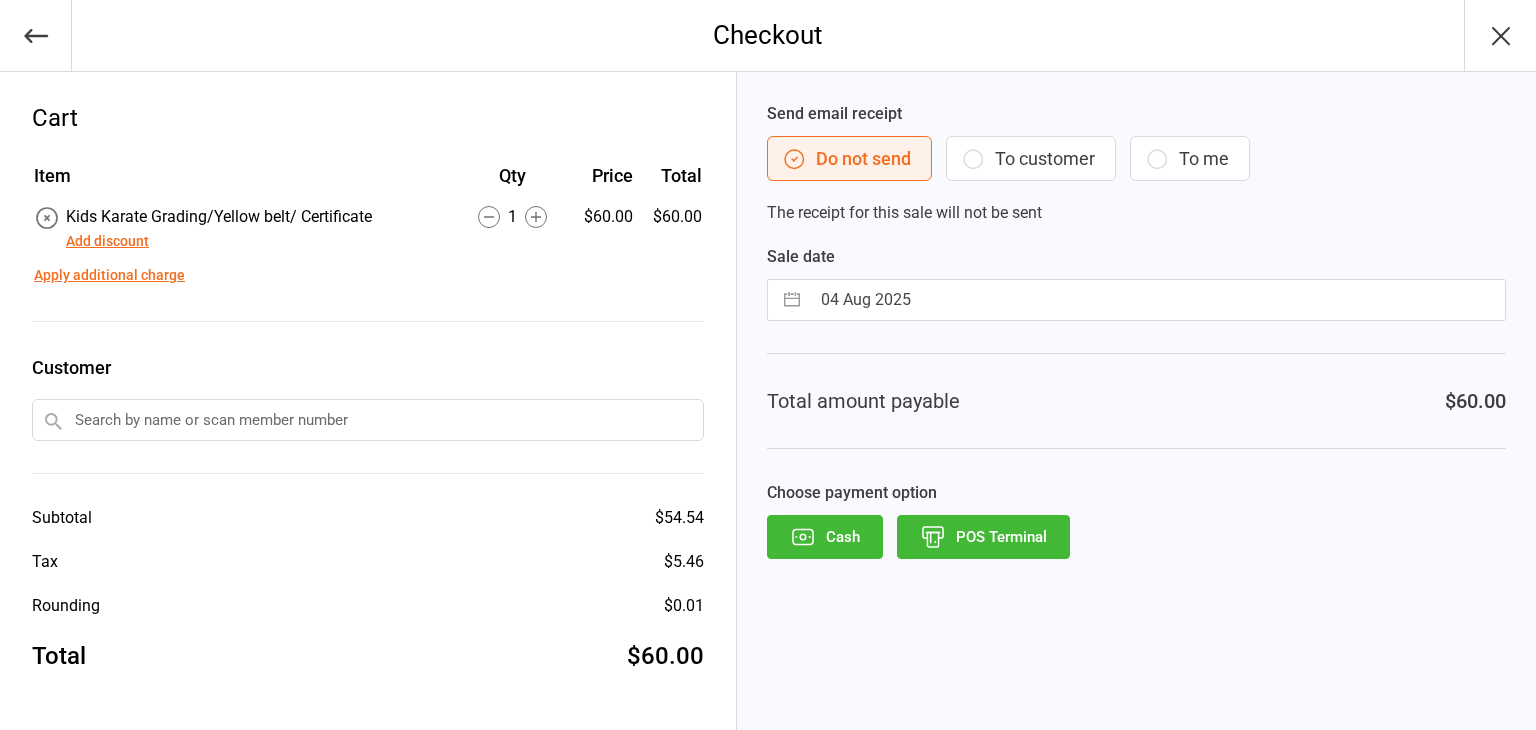 click 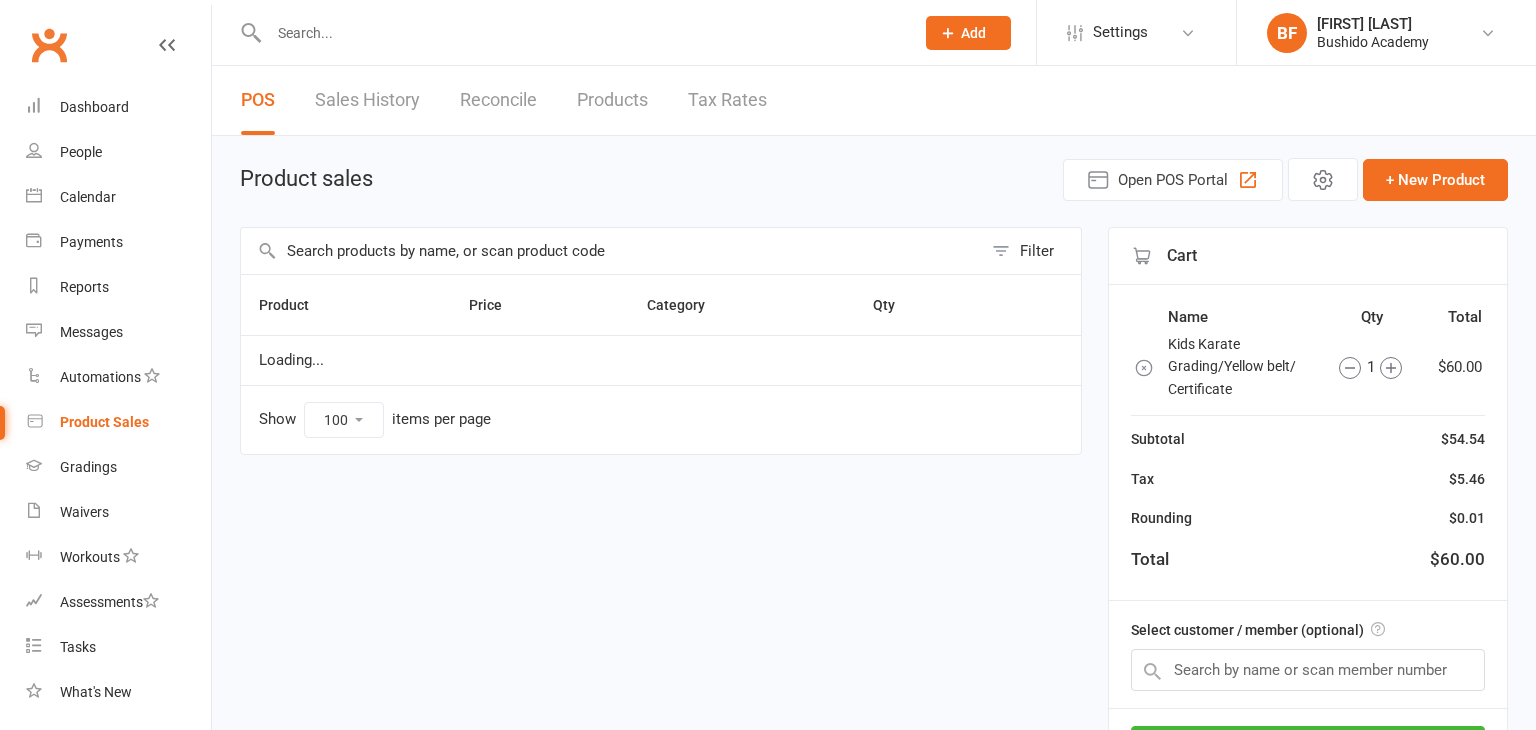select on "100" 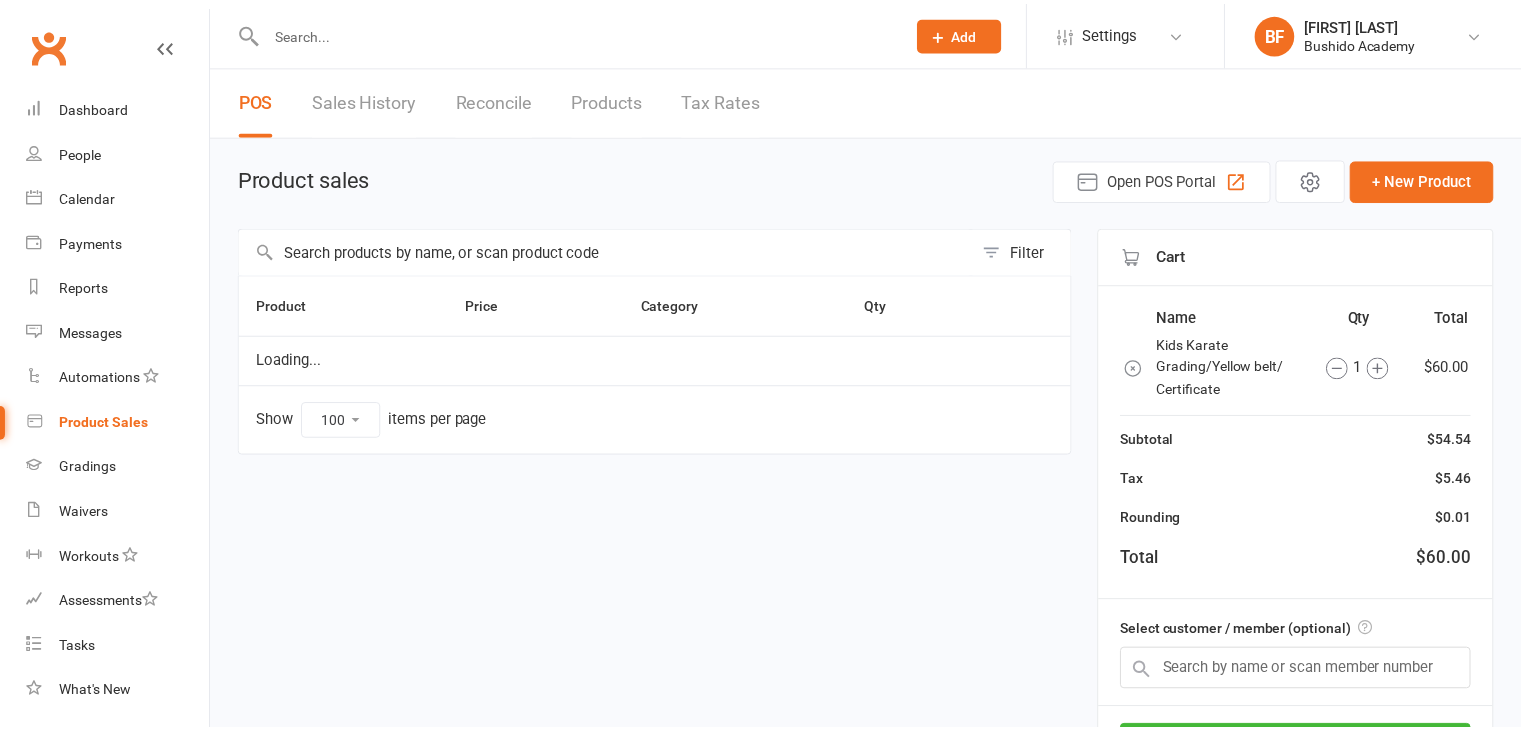 scroll, scrollTop: 0, scrollLeft: 0, axis: both 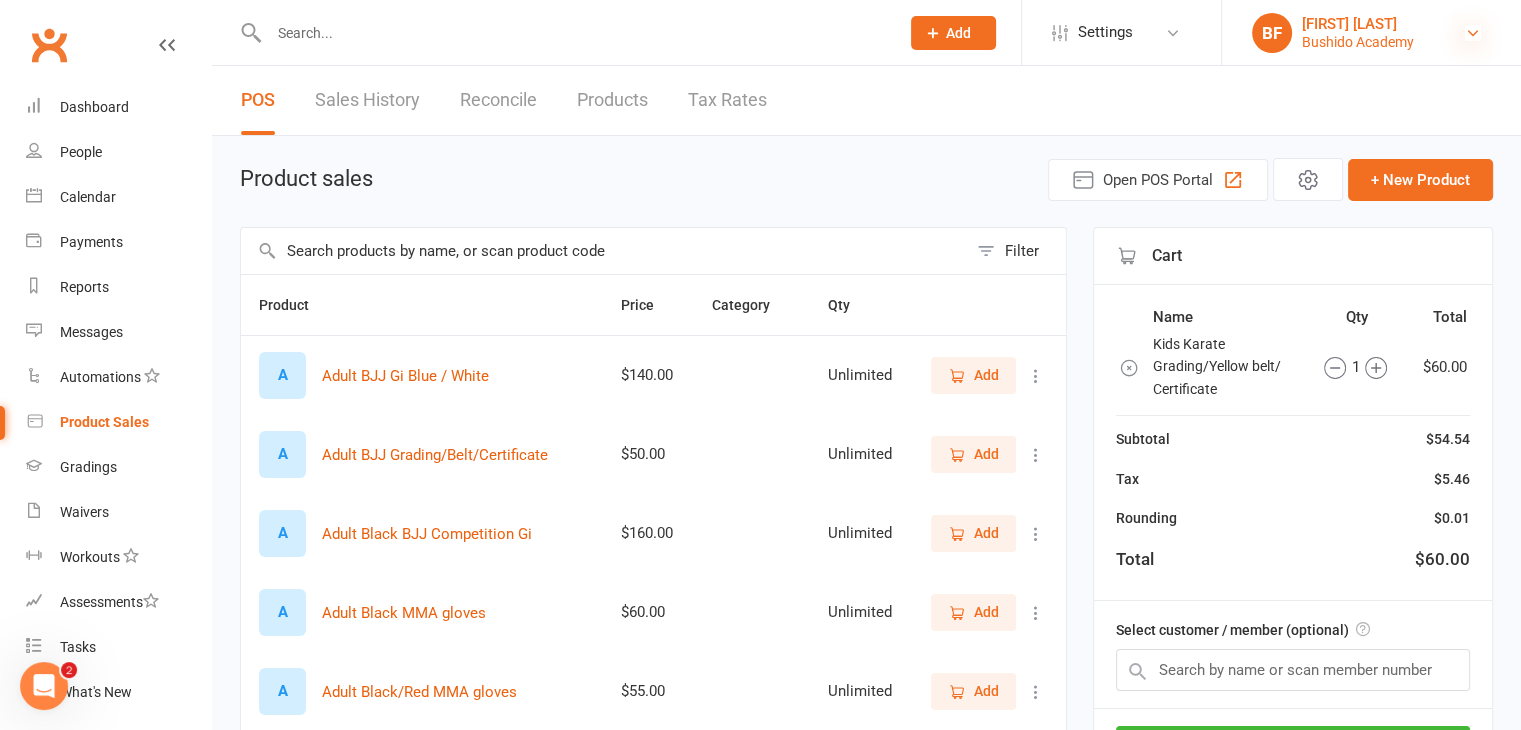 click at bounding box center [1473, 33] 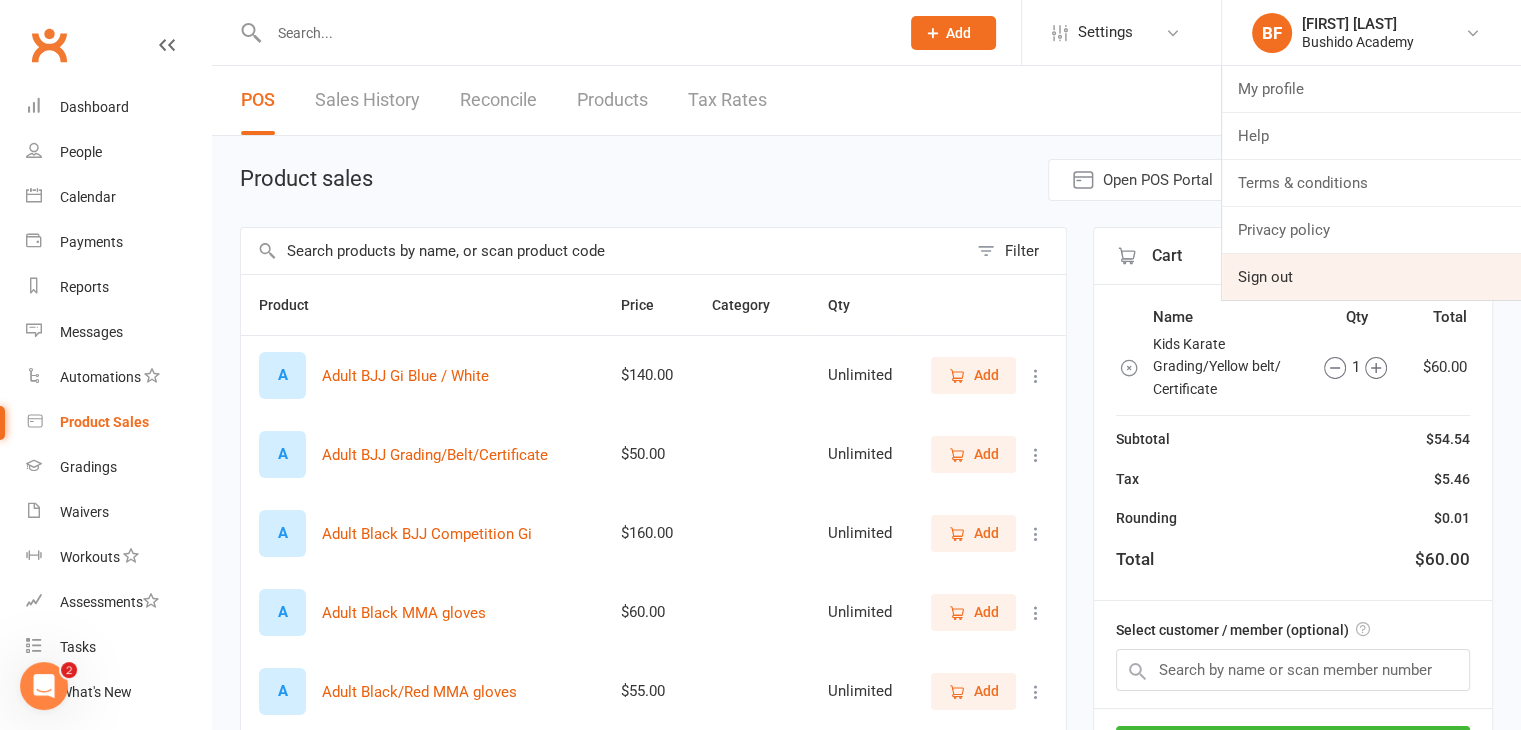 click on "Sign out" at bounding box center (1371, 277) 